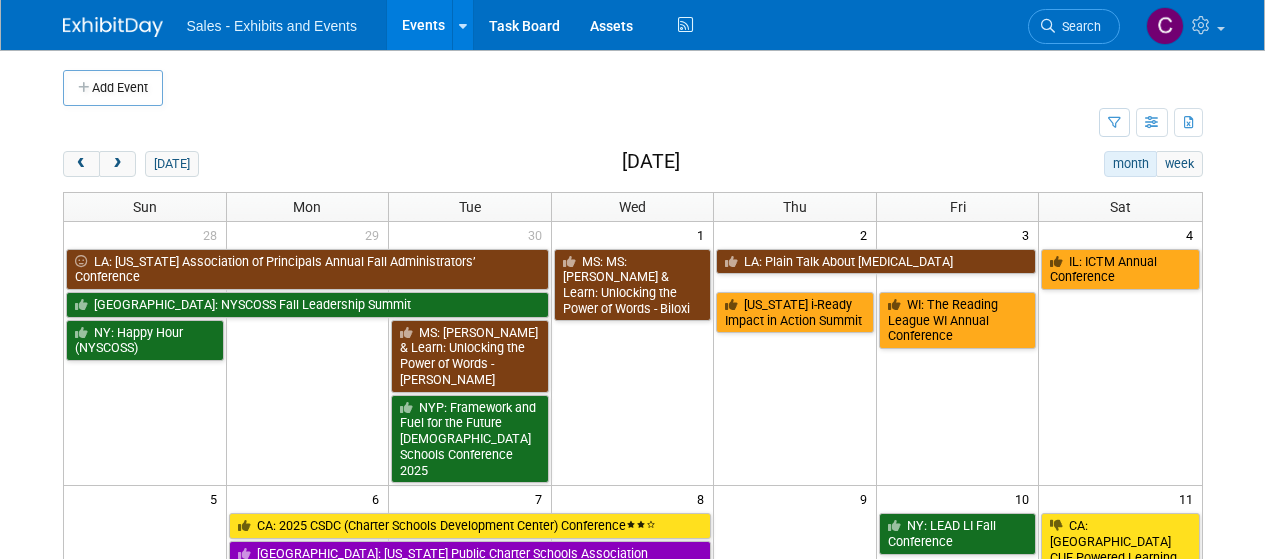 scroll, scrollTop: 0, scrollLeft: 0, axis: both 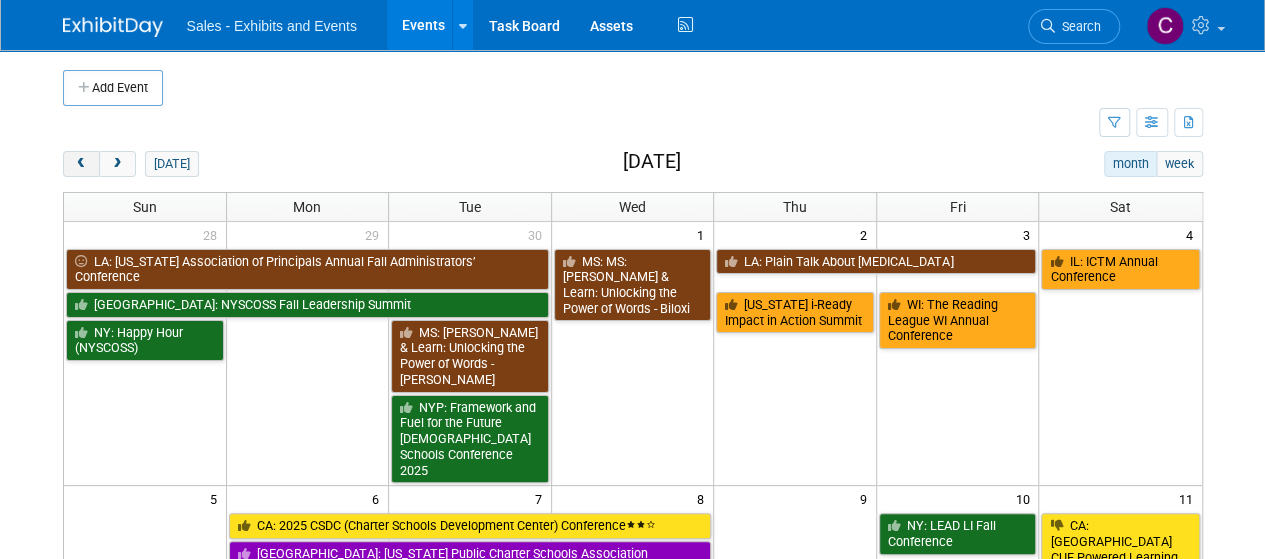 click at bounding box center [81, 164] 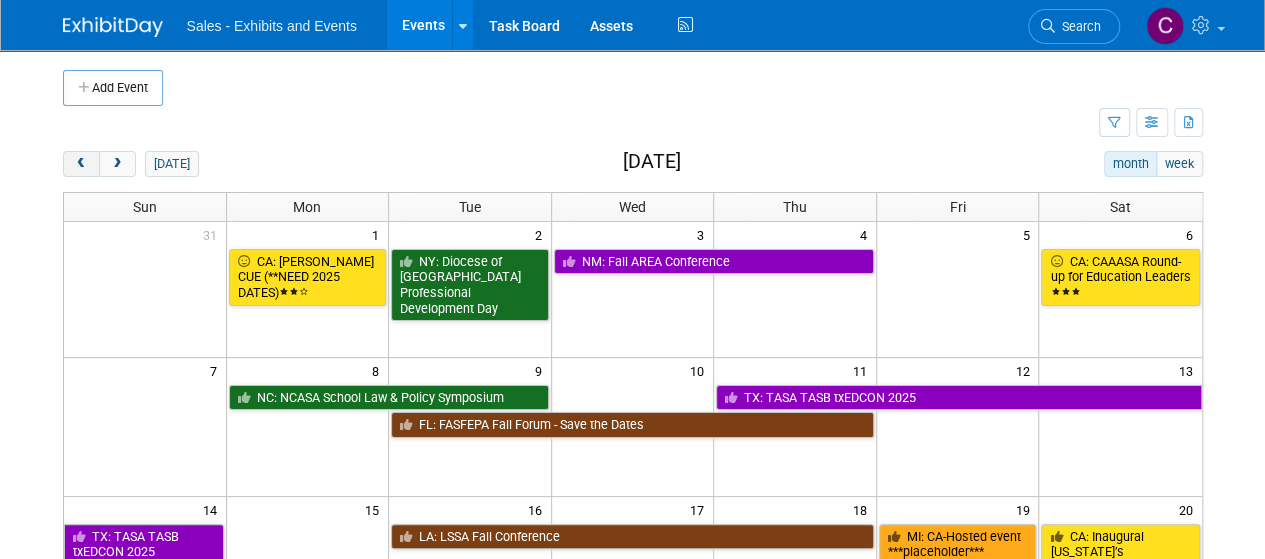 click at bounding box center (81, 164) 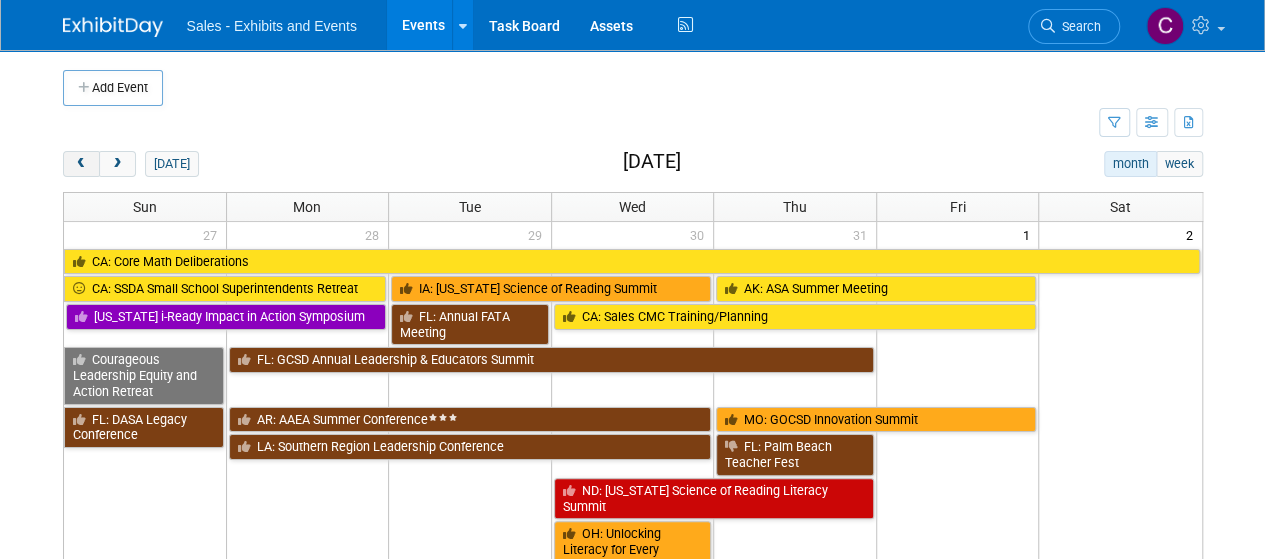 click at bounding box center [81, 164] 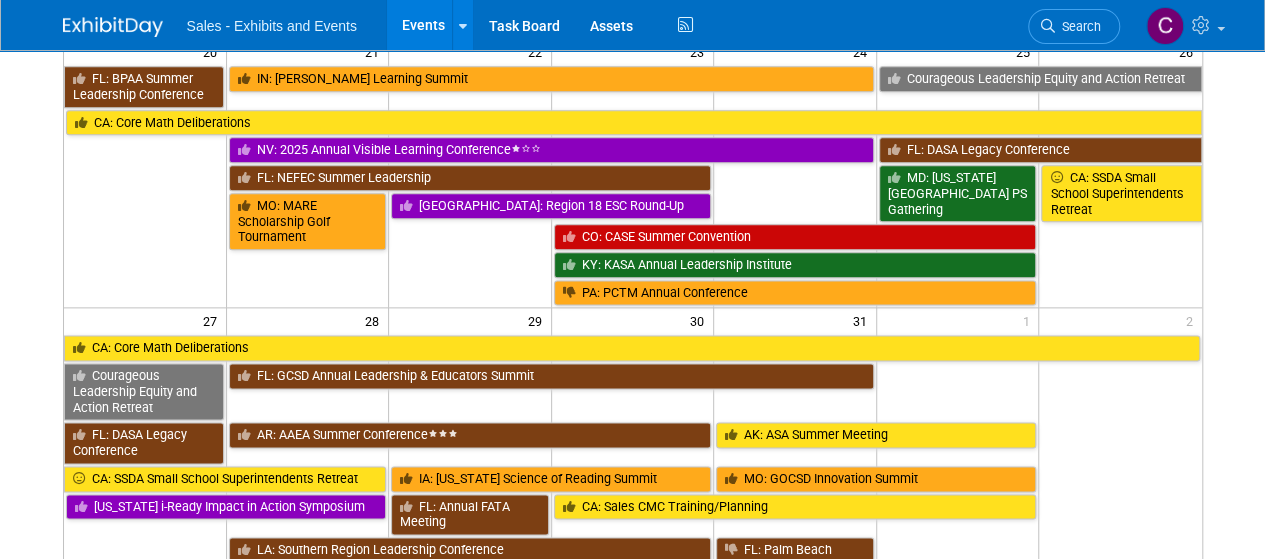 scroll, scrollTop: 1147, scrollLeft: 0, axis: vertical 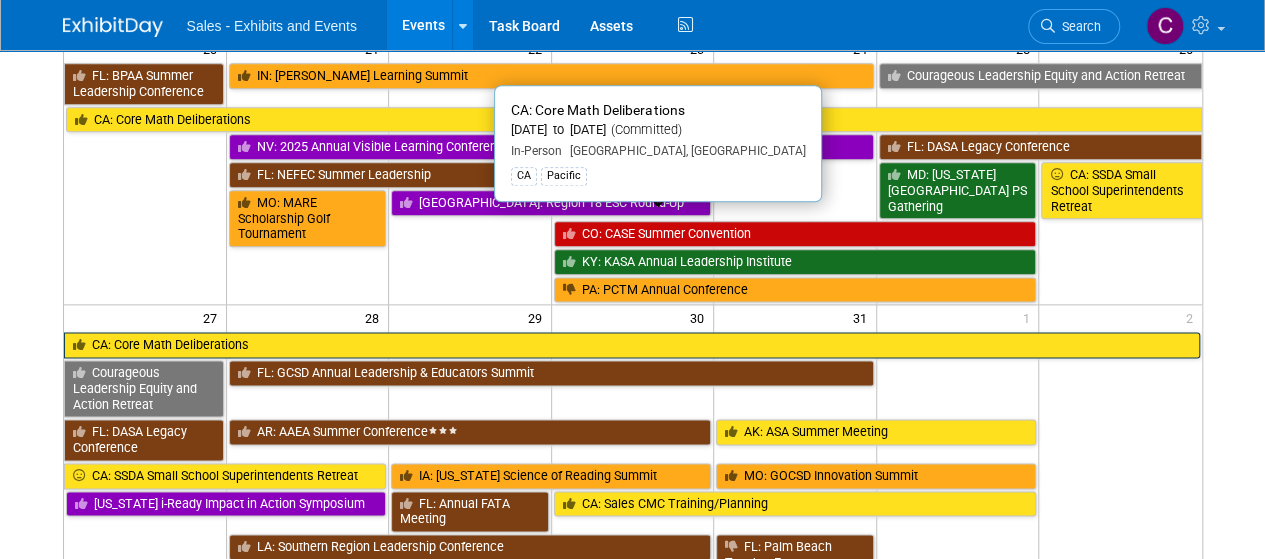 click on "CA: Core Math Deliberations" at bounding box center [632, 345] 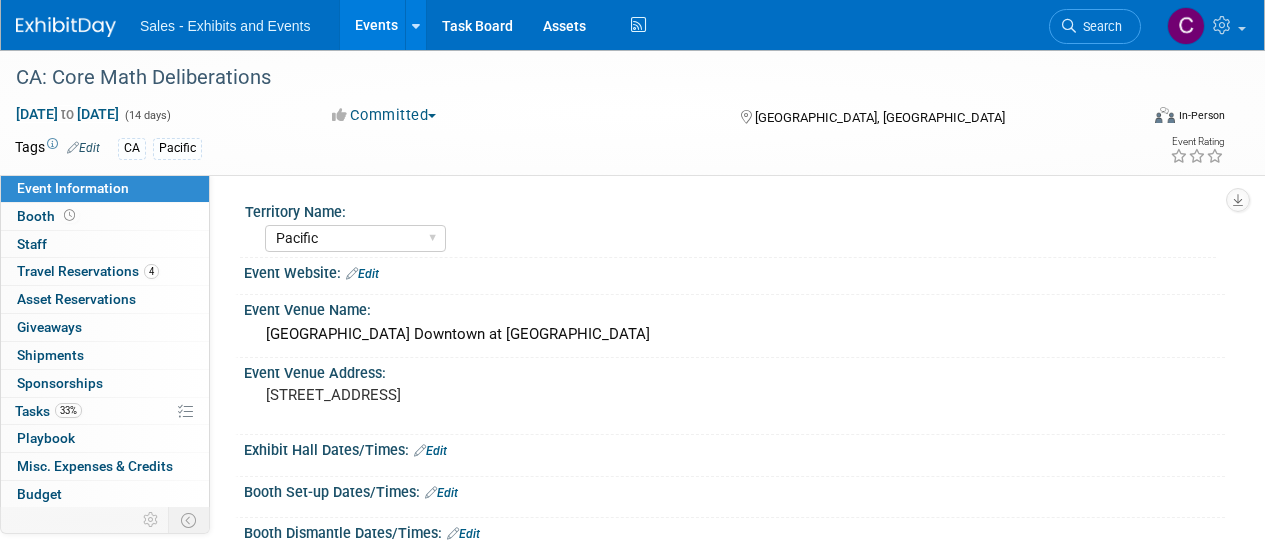 select on "Pacific" 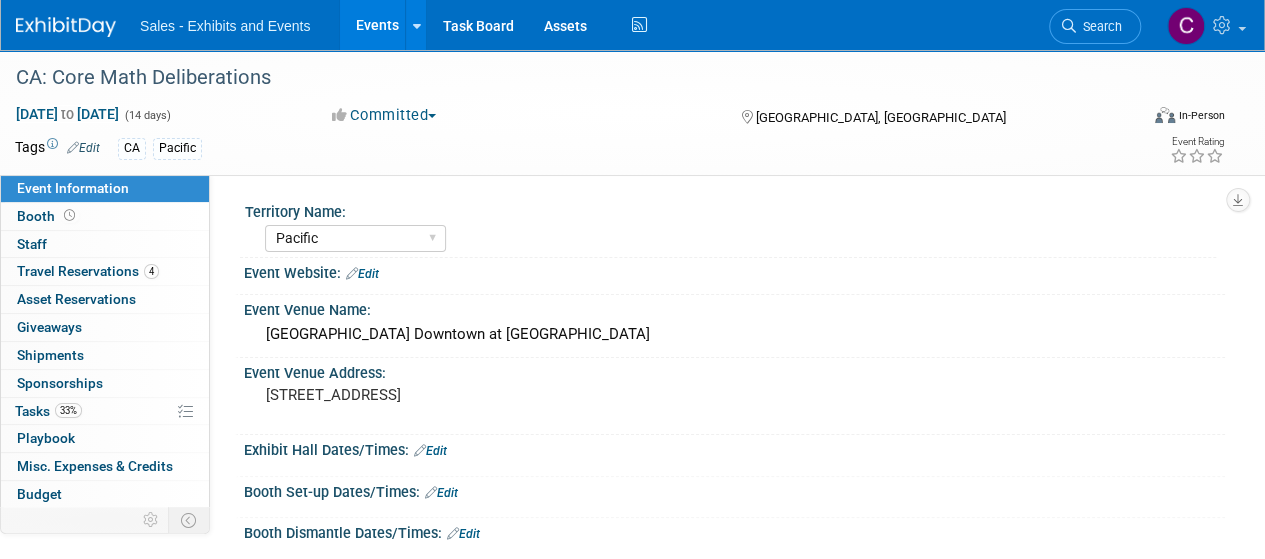 scroll, scrollTop: 0, scrollLeft: 0, axis: both 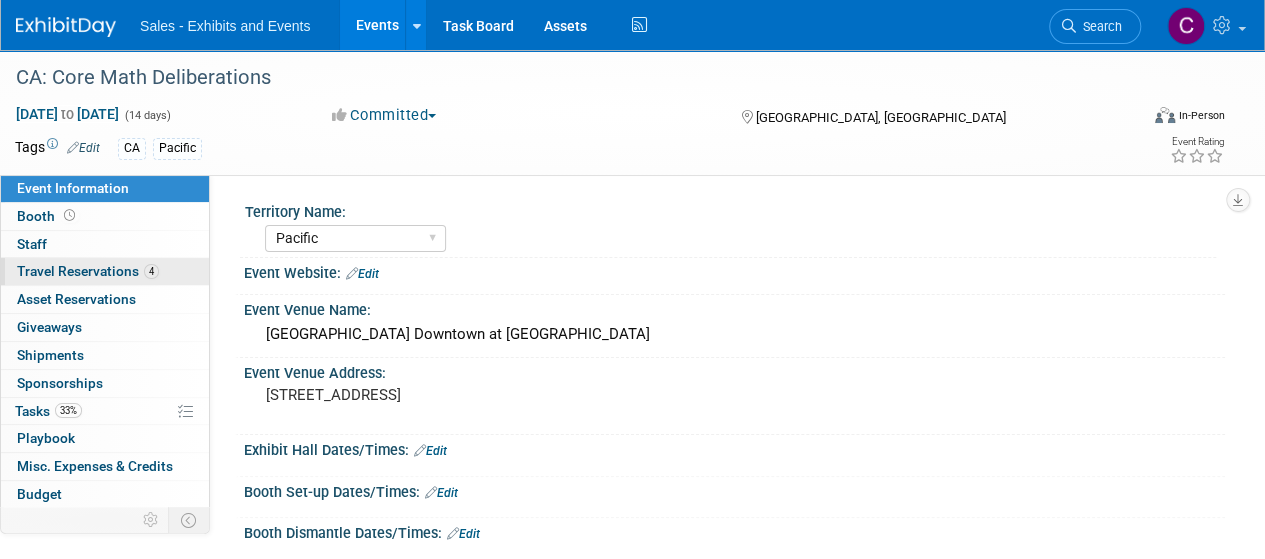 click on "4
Travel Reservations 4" at bounding box center (105, 271) 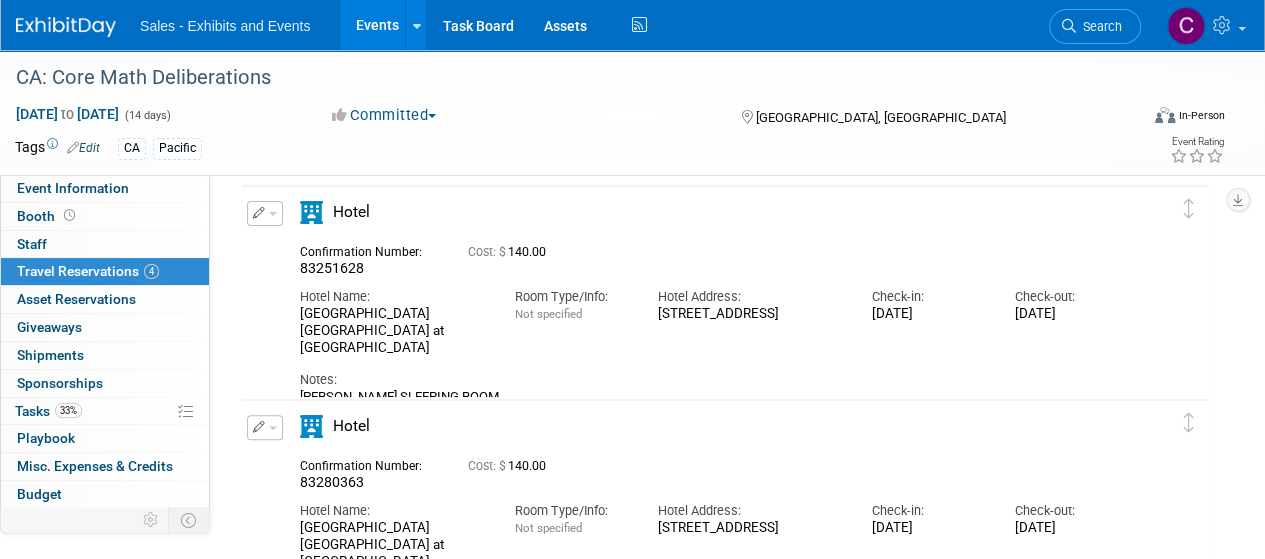 scroll, scrollTop: 0, scrollLeft: 0, axis: both 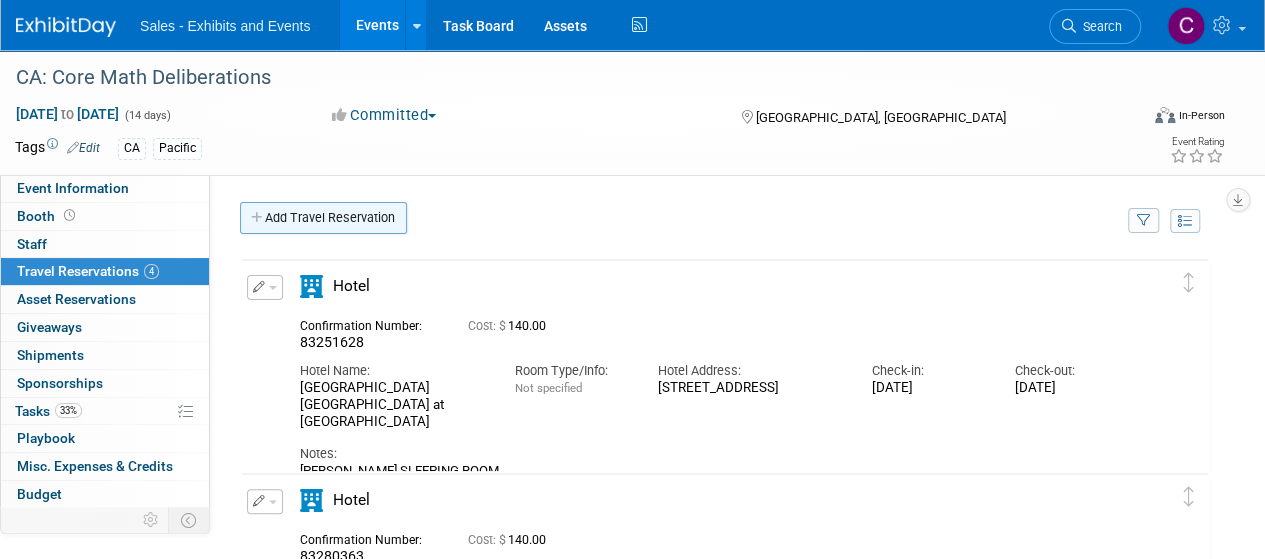 click on "Add Travel Reservation" at bounding box center (323, 218) 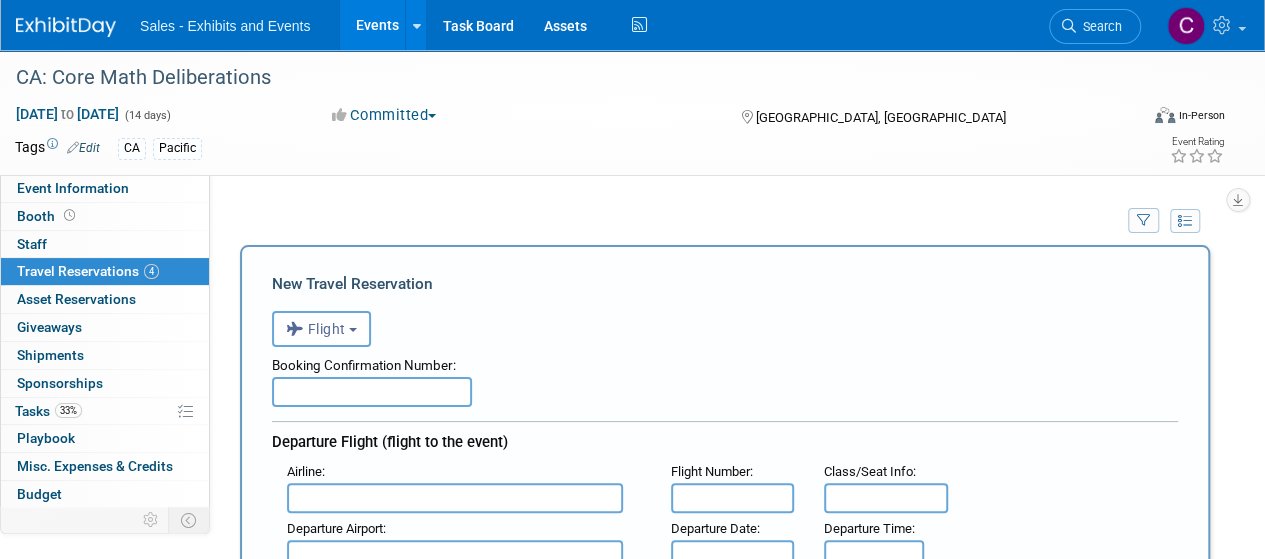 scroll, scrollTop: 0, scrollLeft: 0, axis: both 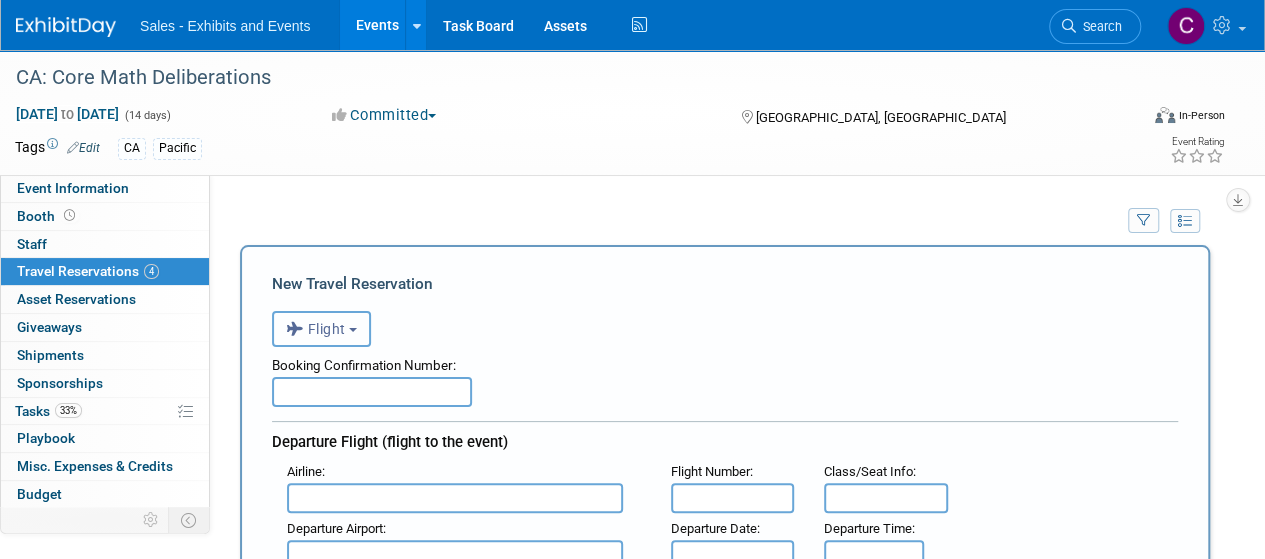 click on "Flight" at bounding box center (316, 329) 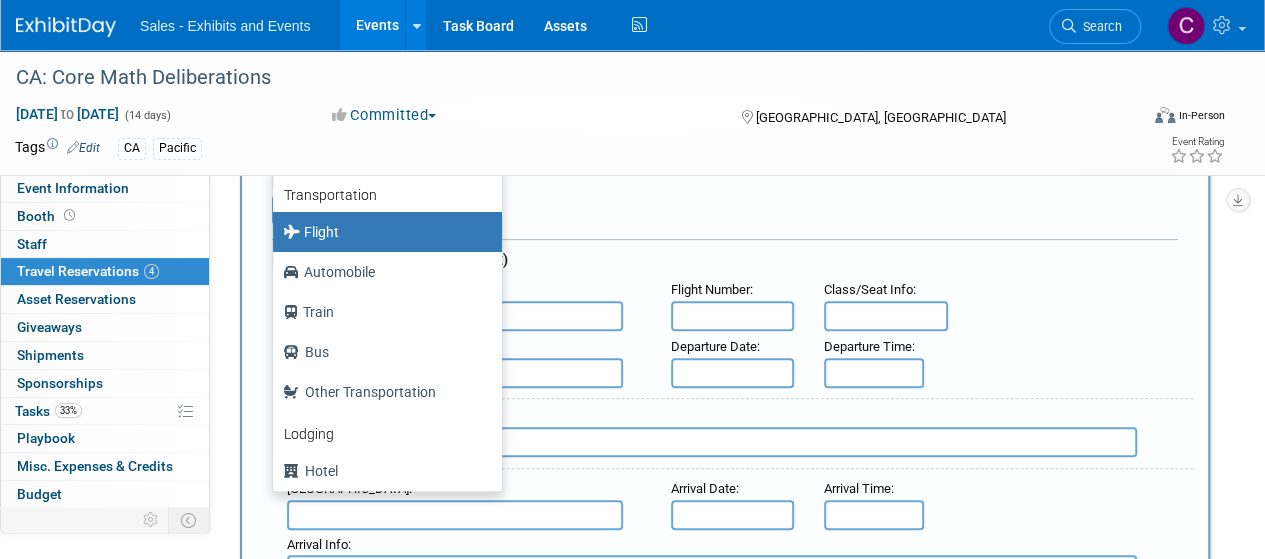 scroll, scrollTop: 210, scrollLeft: 0, axis: vertical 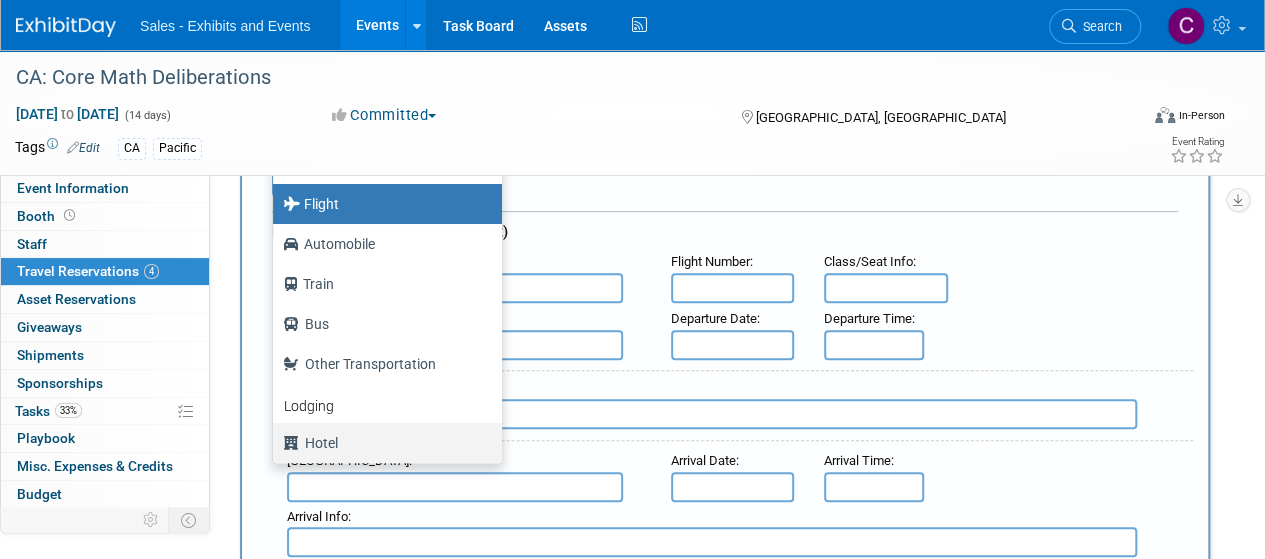click on "Hotel" at bounding box center (382, 443) 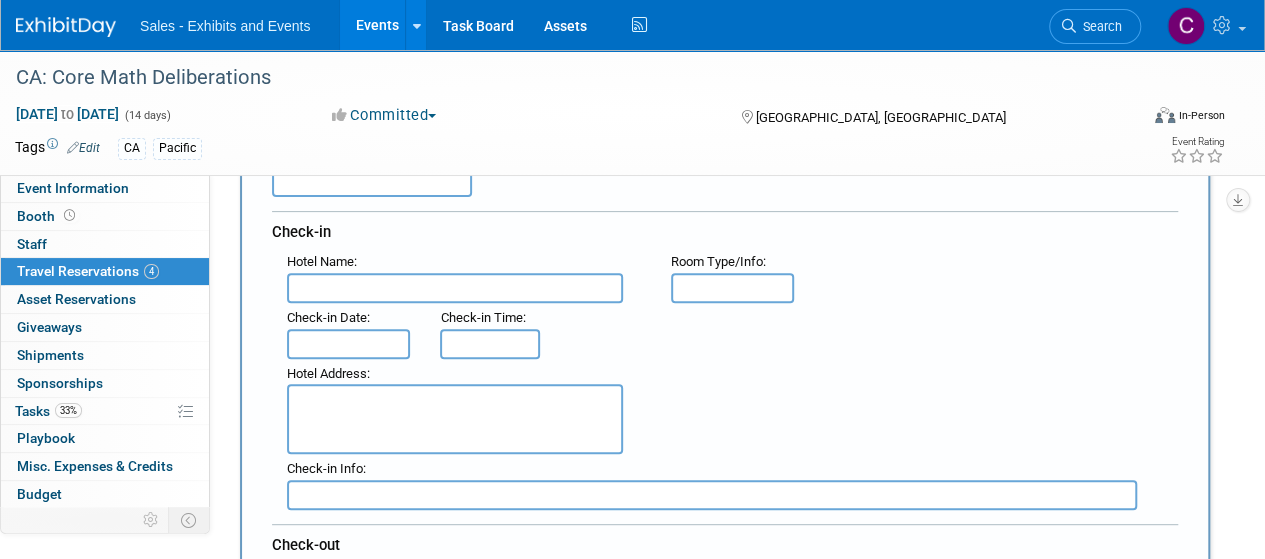 click at bounding box center [455, 288] 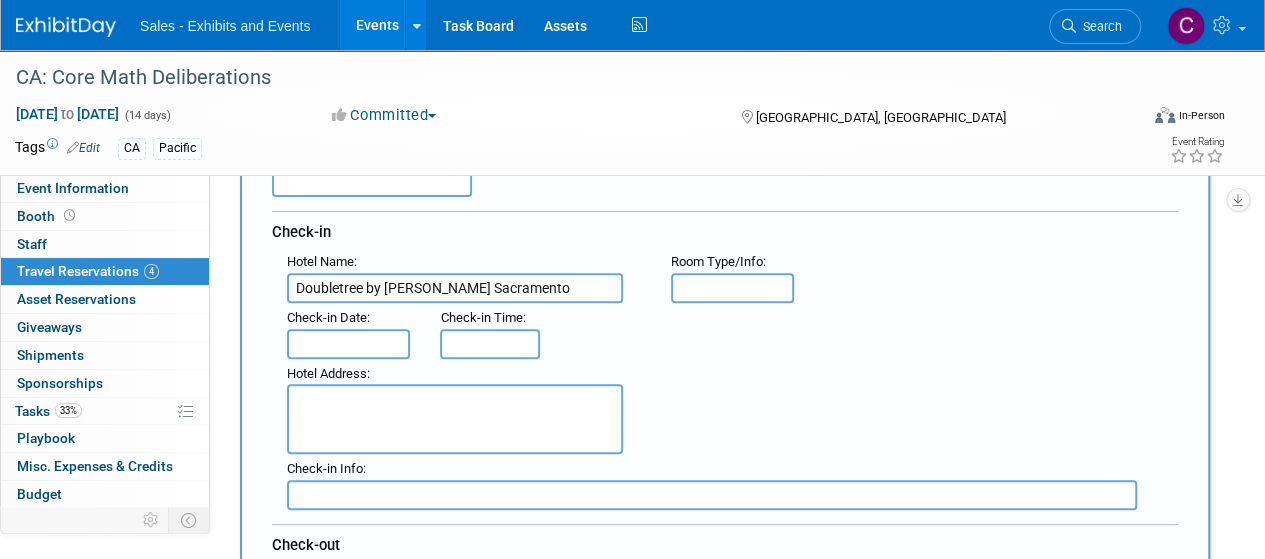 type on "Doubletree by [PERSON_NAME] Sacramento" 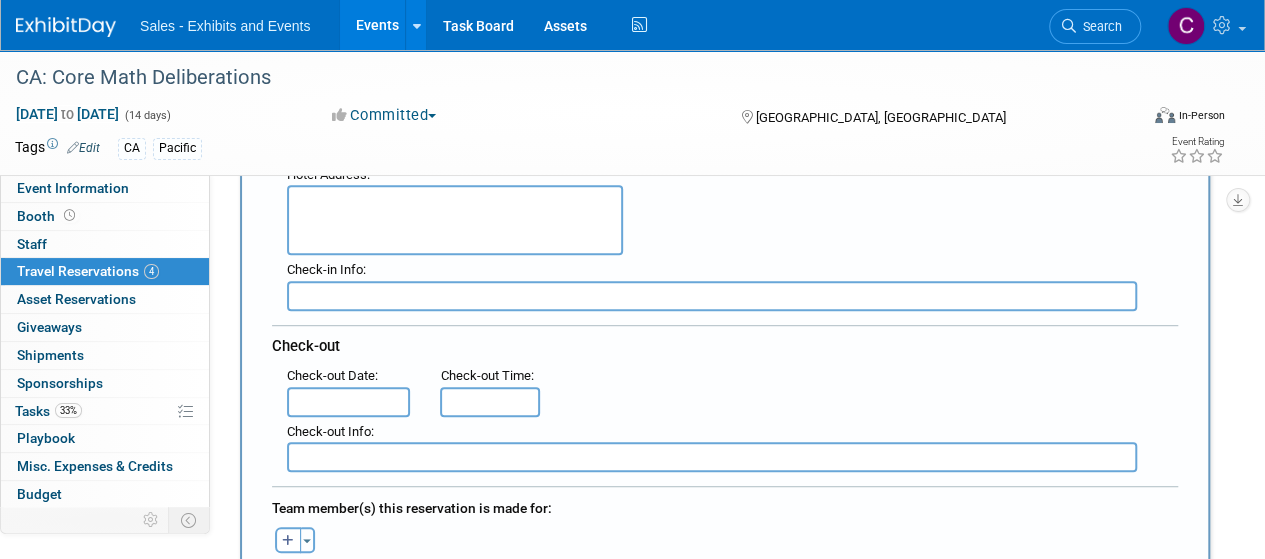 scroll, scrollTop: 266, scrollLeft: 0, axis: vertical 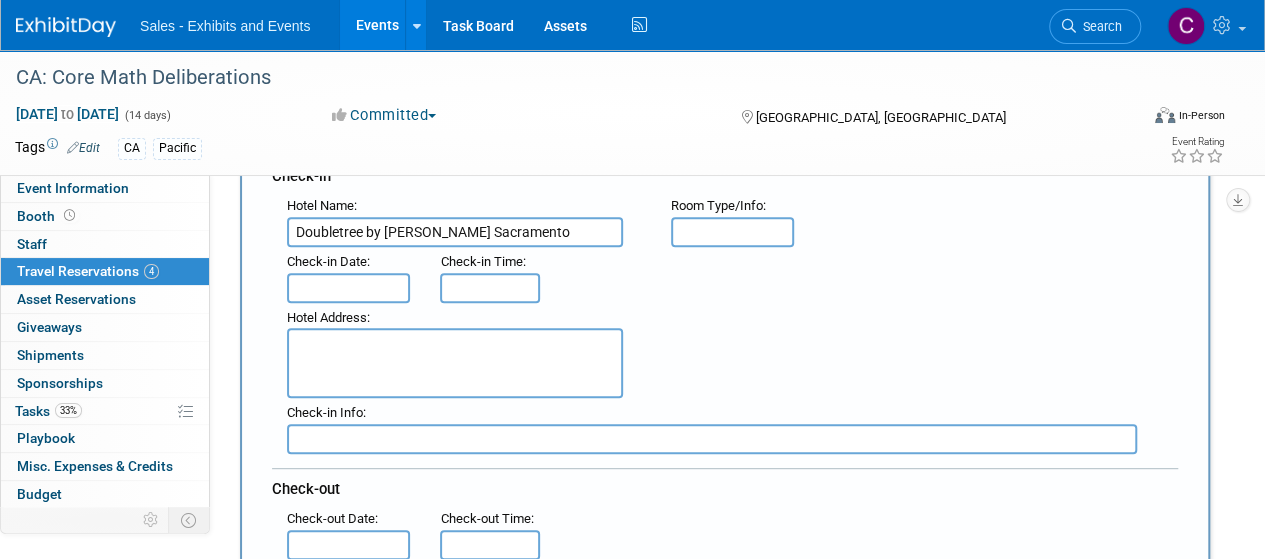 click at bounding box center [348, 288] 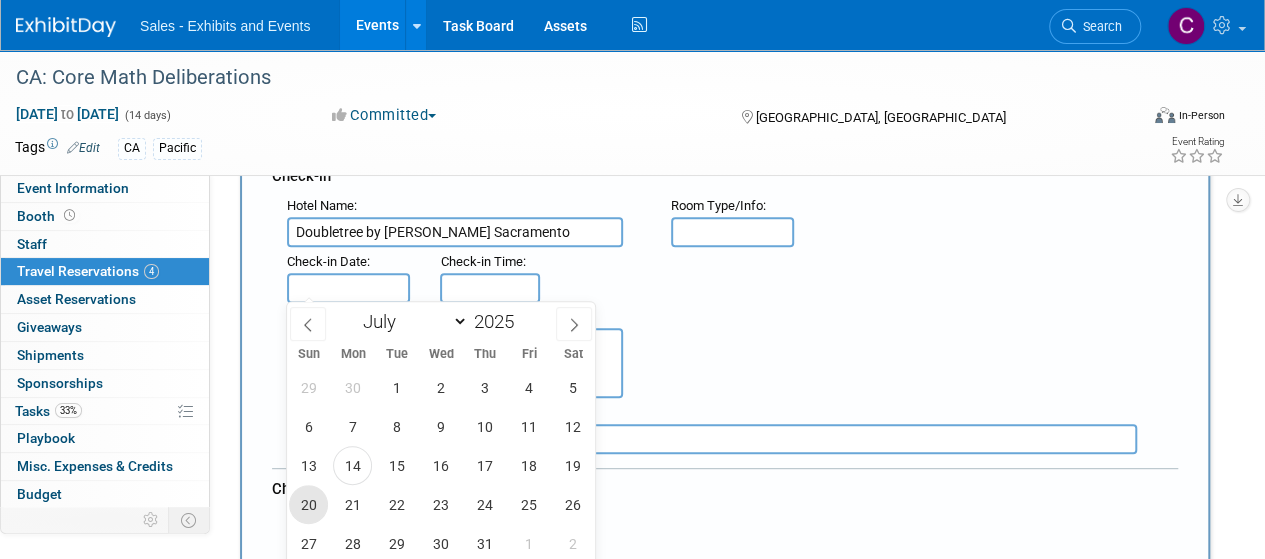 click on "20" at bounding box center (308, 504) 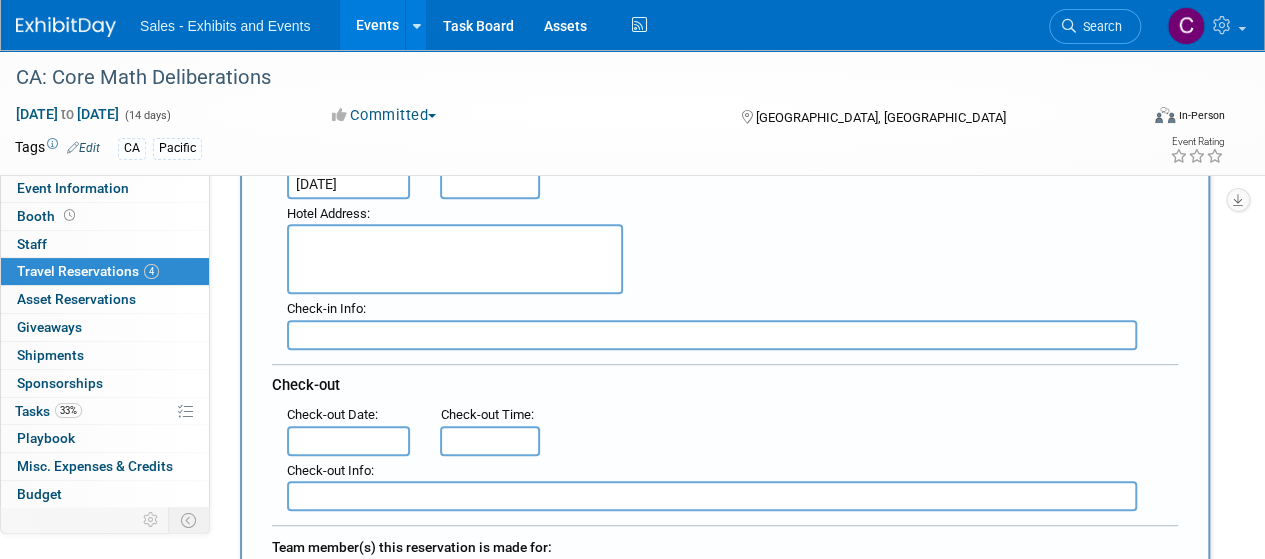 scroll, scrollTop: 376, scrollLeft: 0, axis: vertical 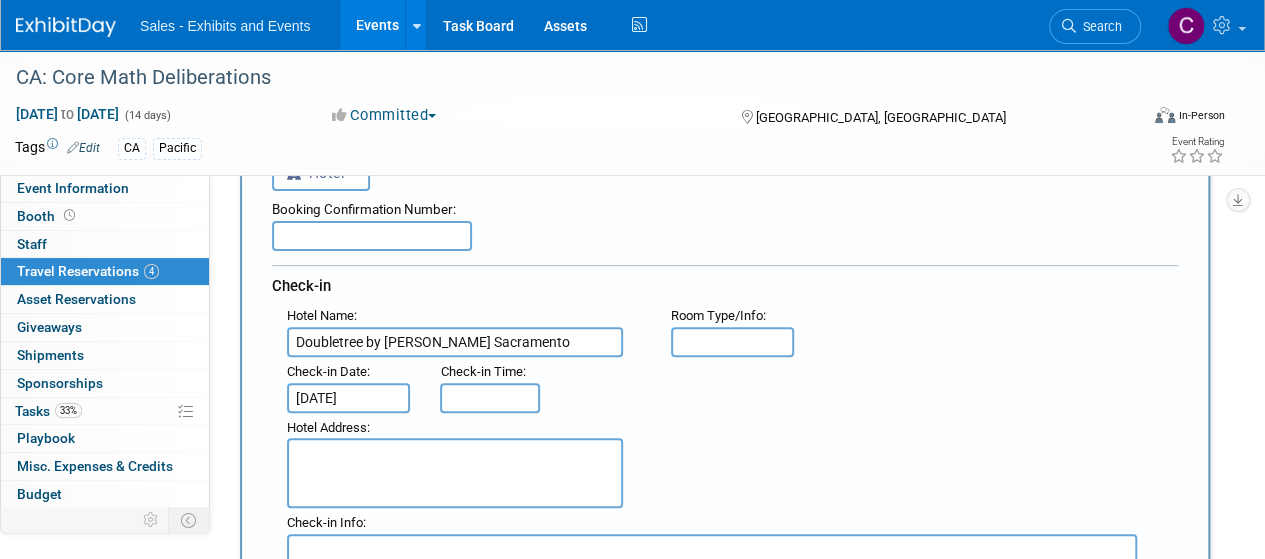 paste on "84849566" 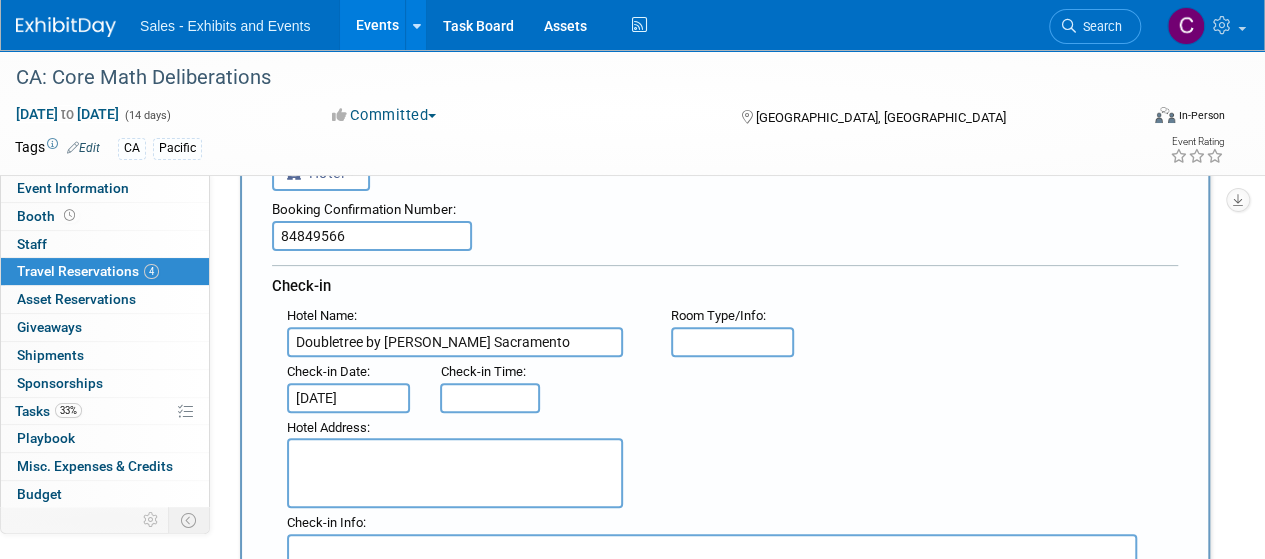 type on "84849566" 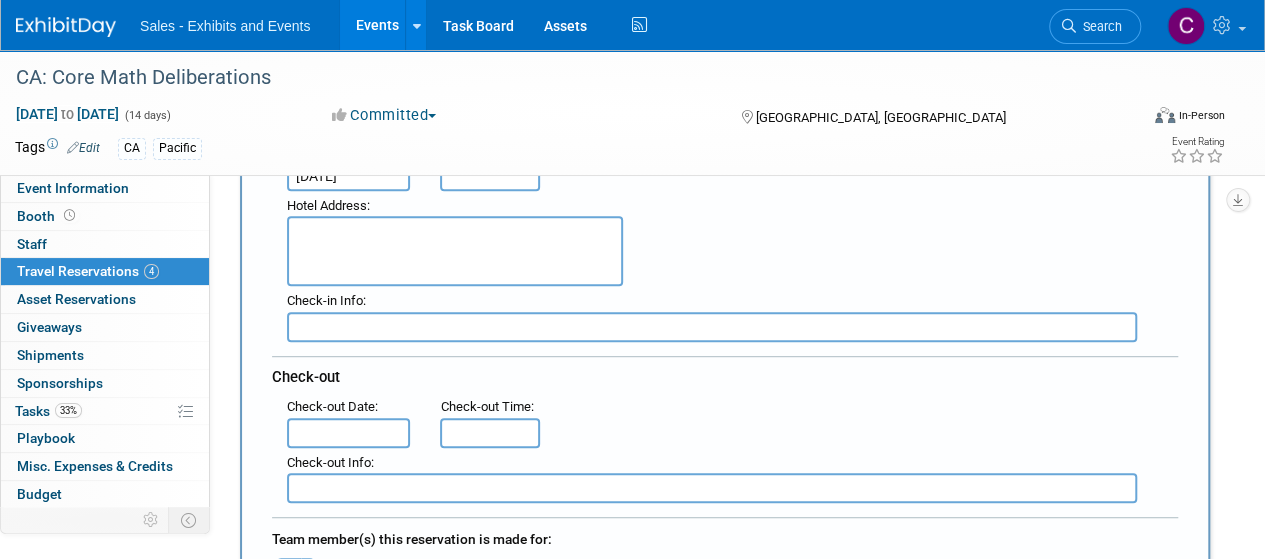 scroll, scrollTop: 384, scrollLeft: 0, axis: vertical 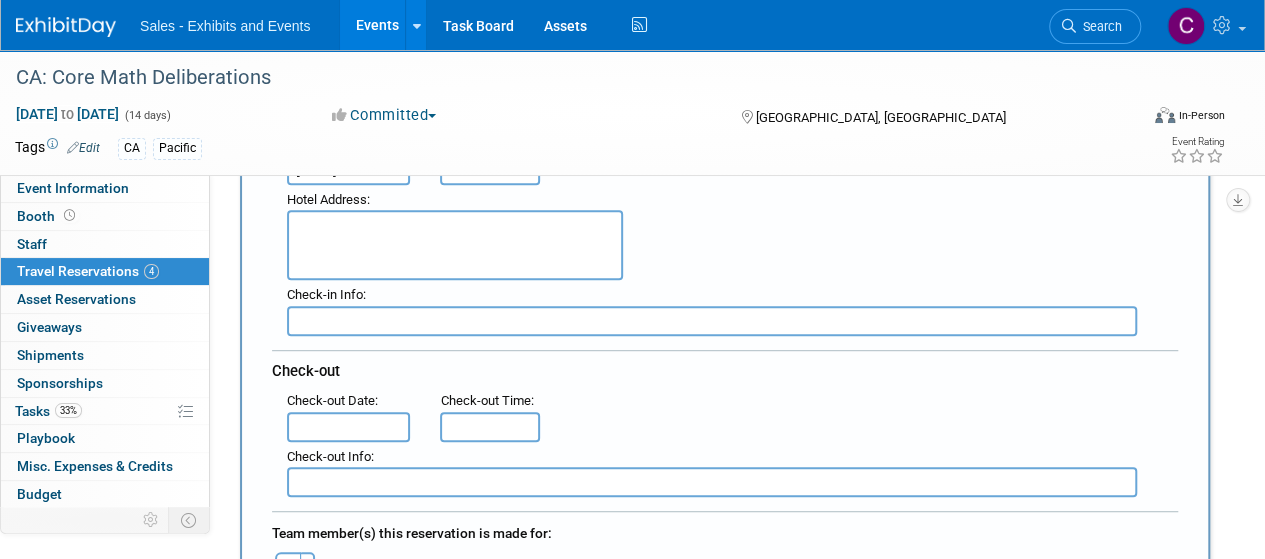 paste on "[STREET_ADDRESS]" 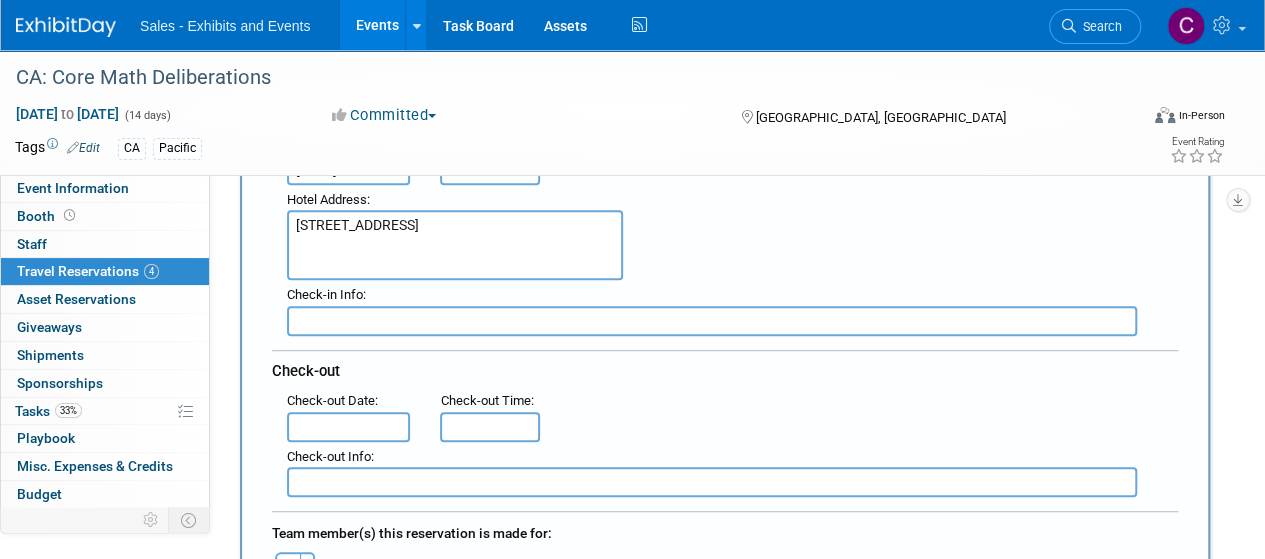 type on "[STREET_ADDRESS]" 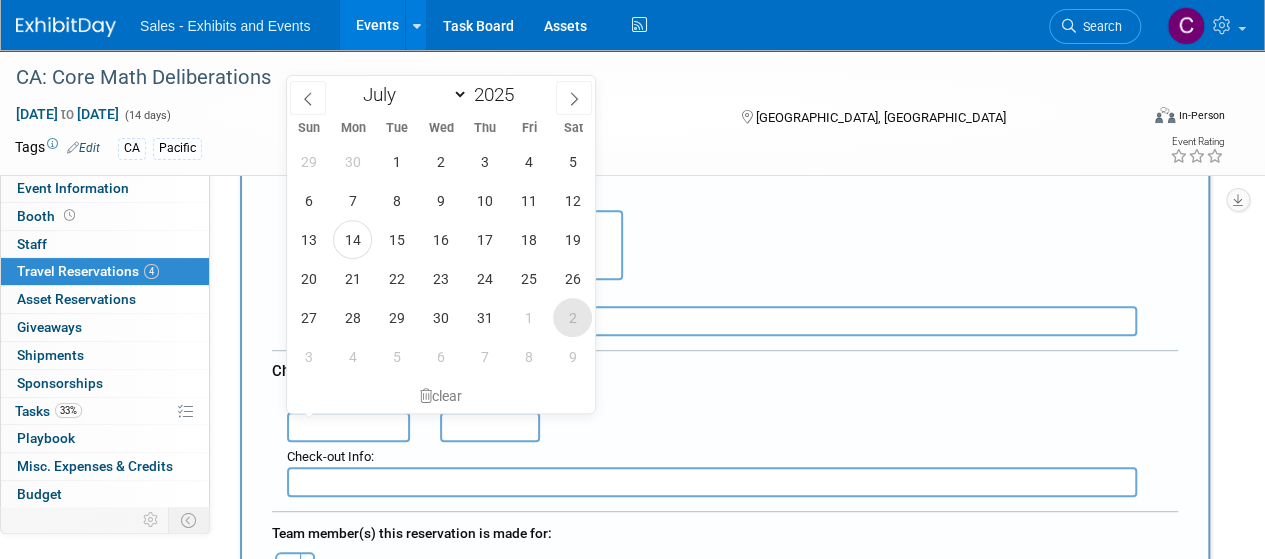 click on "2" at bounding box center [572, 317] 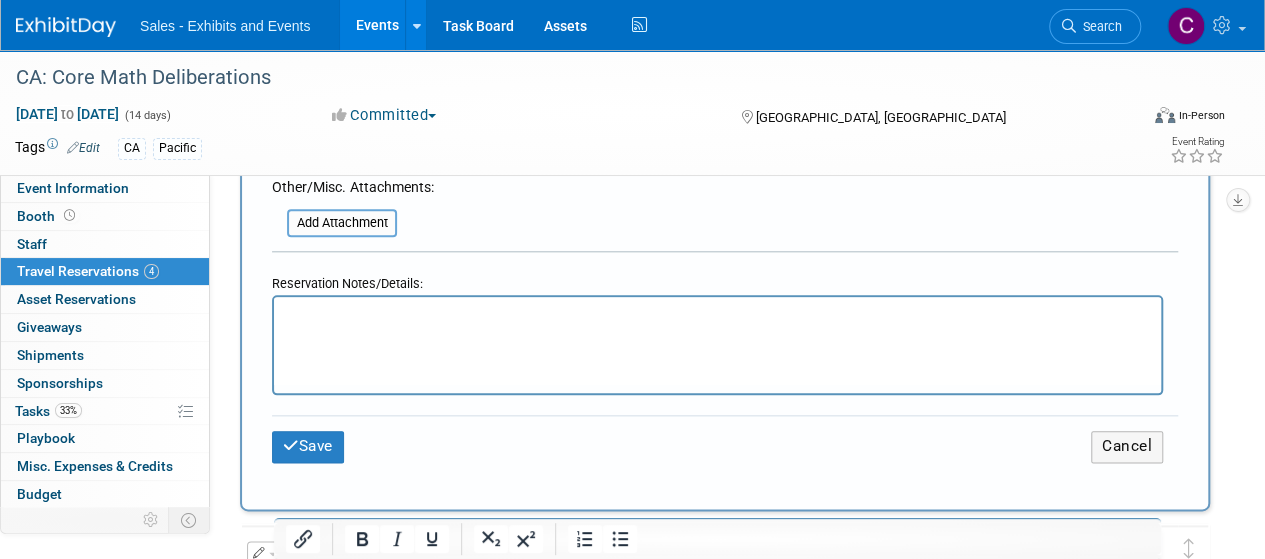 scroll, scrollTop: 988, scrollLeft: 0, axis: vertical 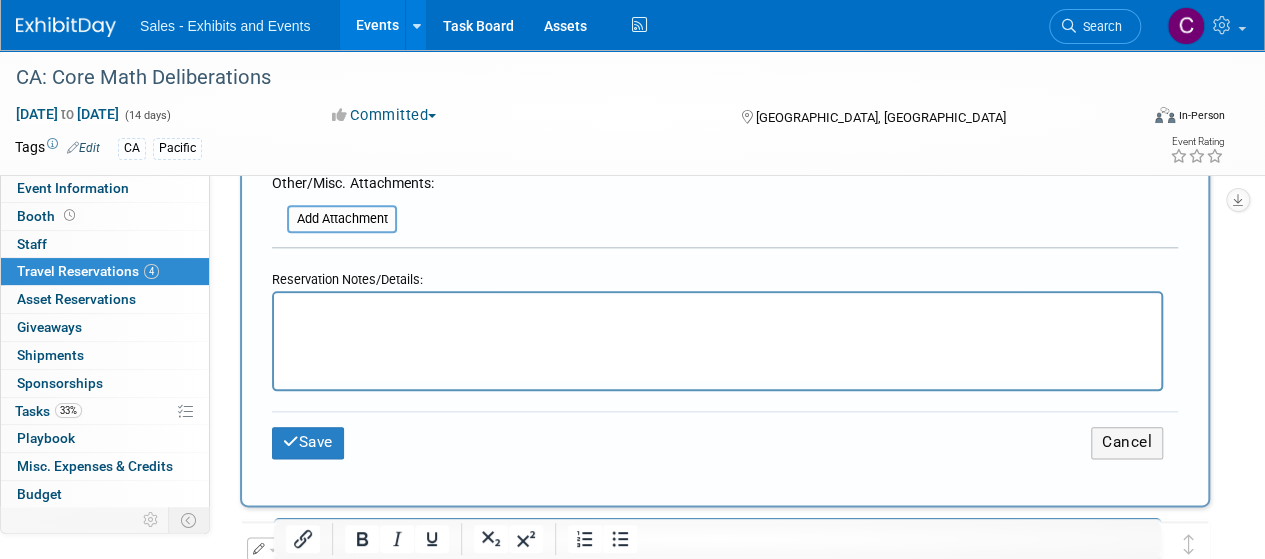 click at bounding box center [717, 307] 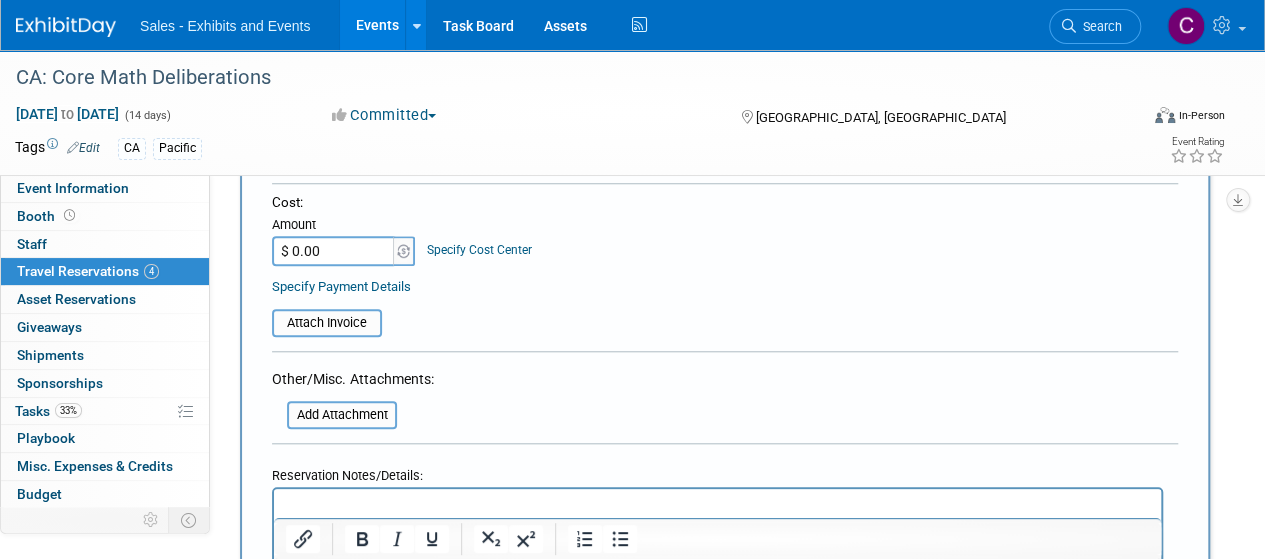scroll, scrollTop: 864, scrollLeft: 0, axis: vertical 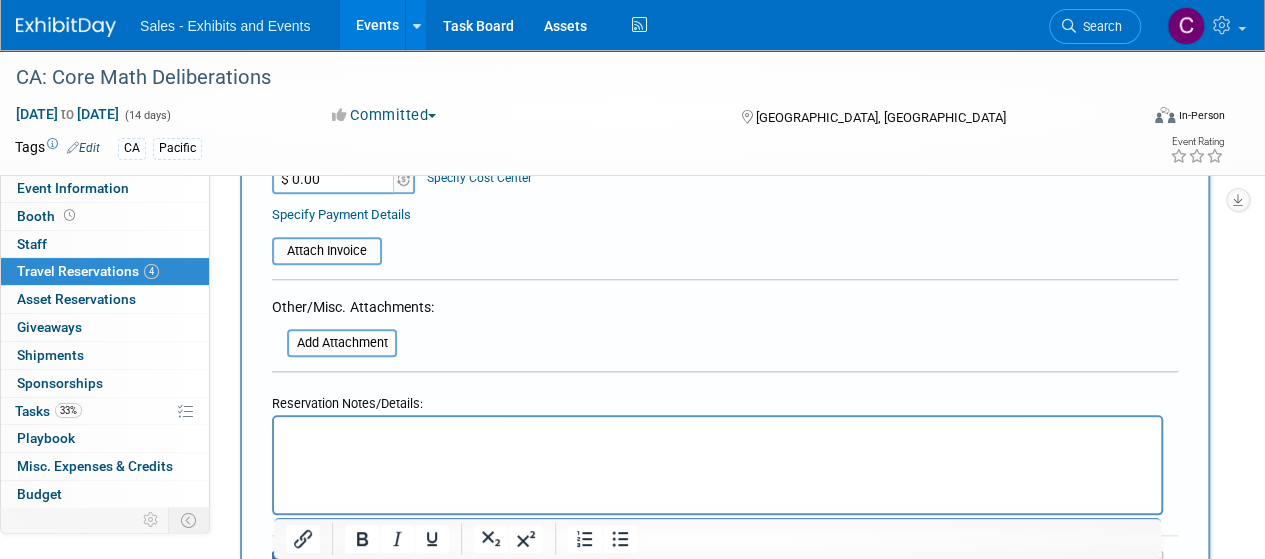 type 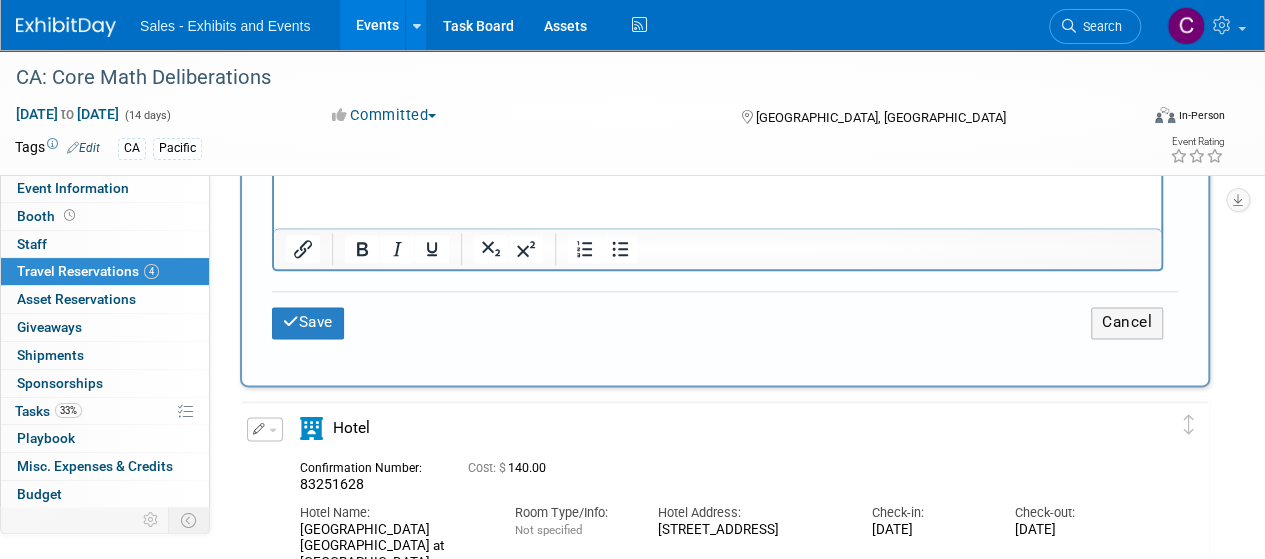 scroll, scrollTop: 1136, scrollLeft: 0, axis: vertical 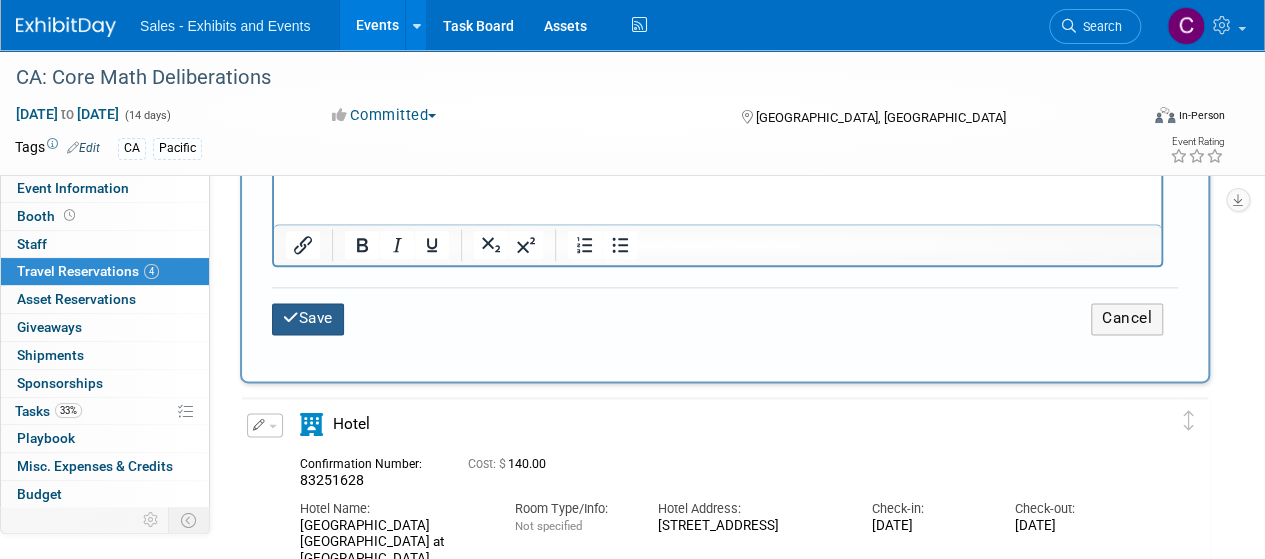 click on "Save" at bounding box center (308, 318) 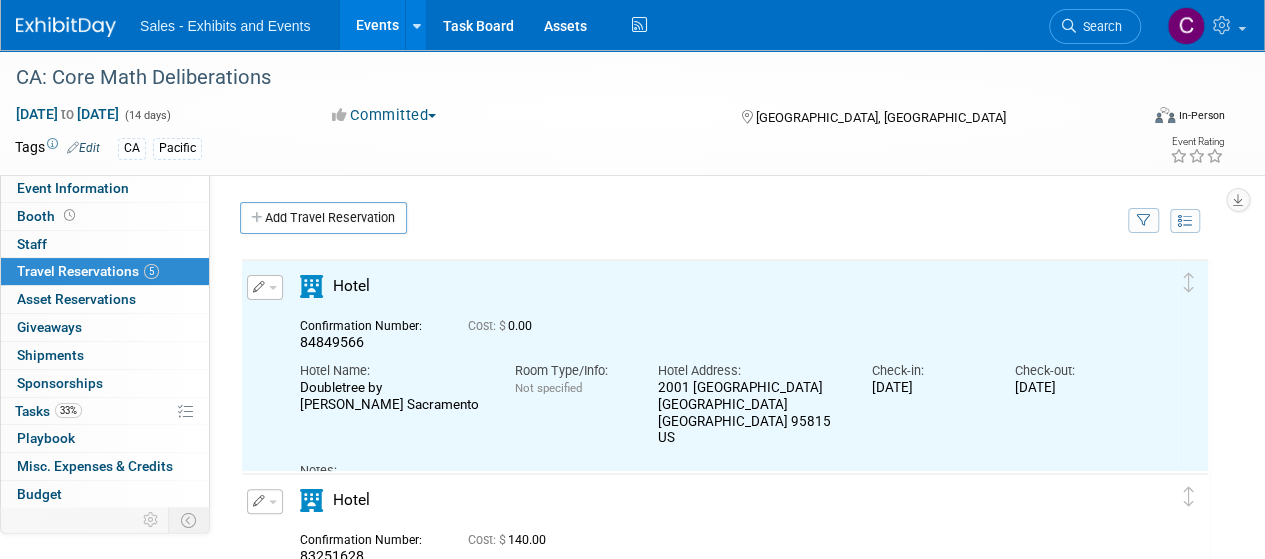 scroll, scrollTop: 0, scrollLeft: 0, axis: both 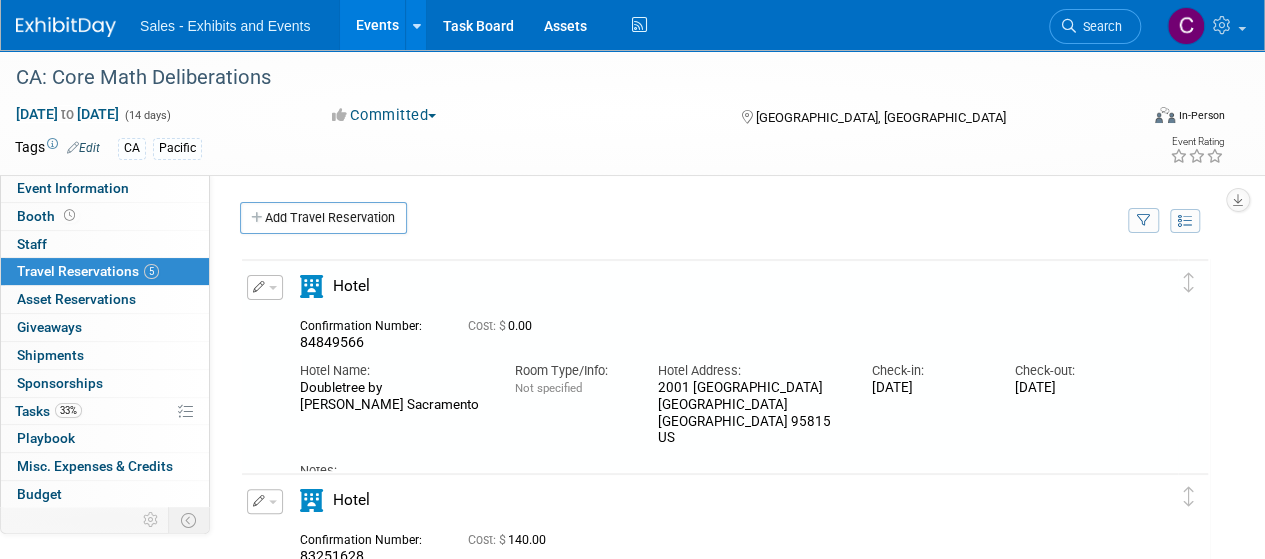 click at bounding box center [259, 287] 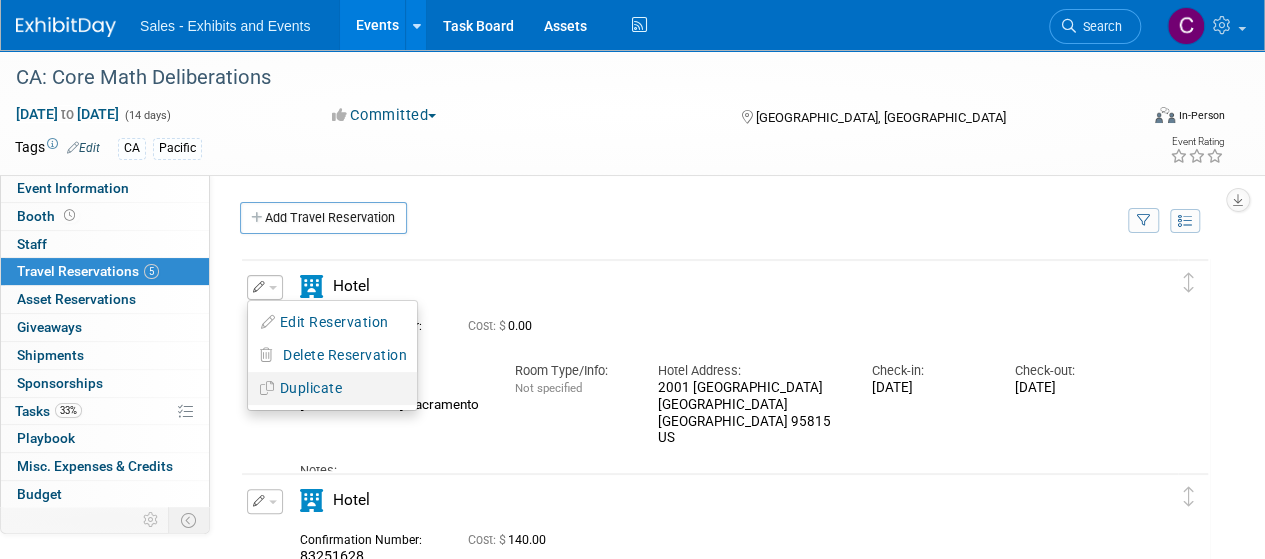 click on "Duplicate" at bounding box center [332, 388] 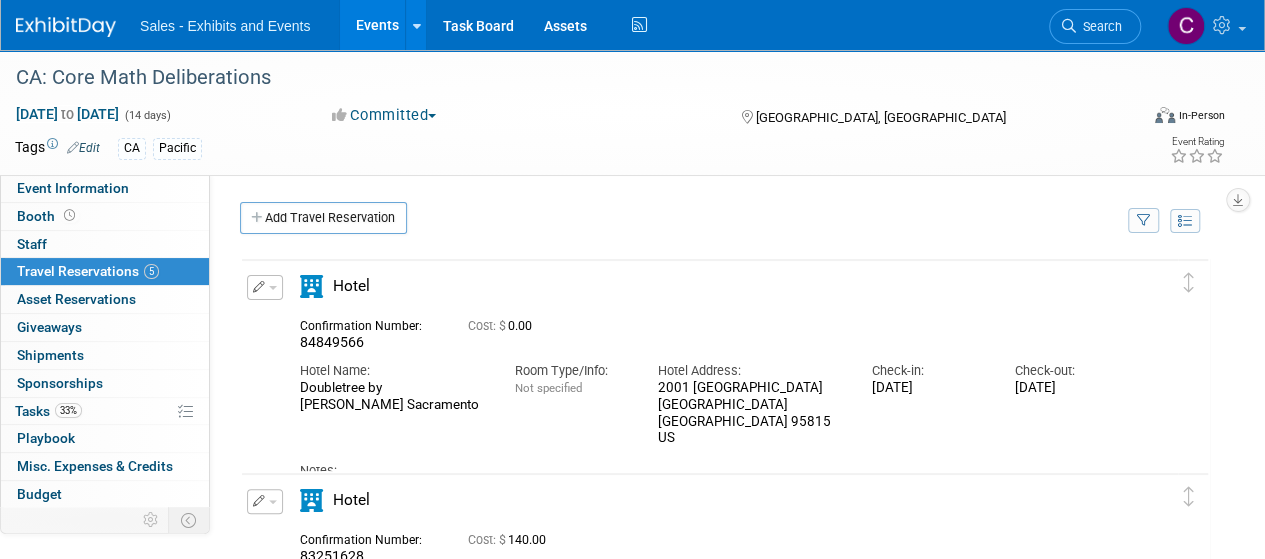 click on "Hotel" at bounding box center [385, 292] 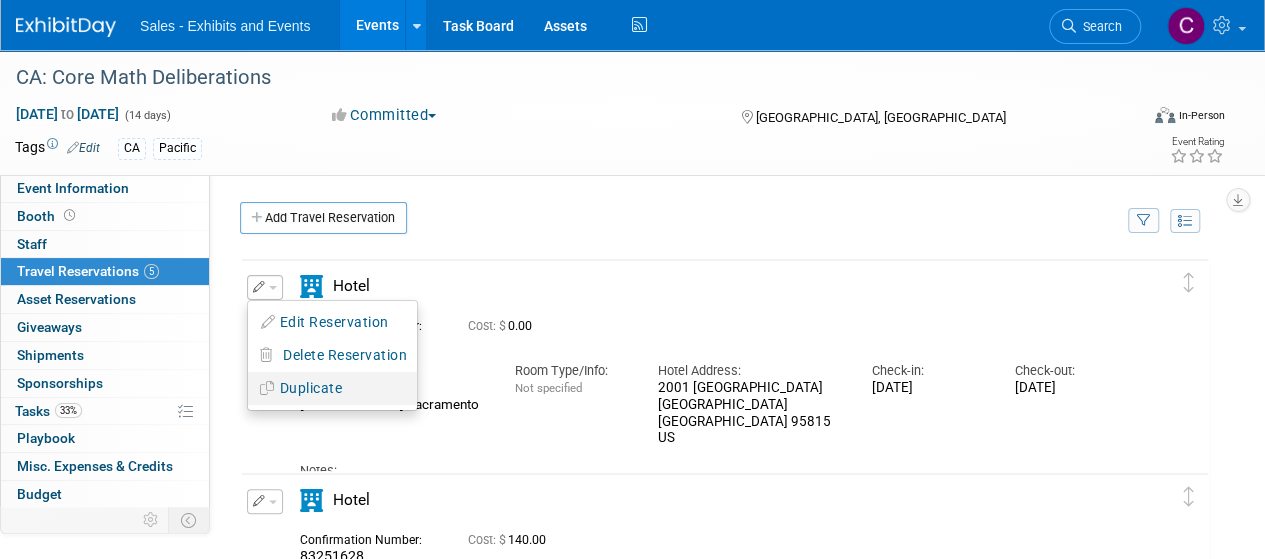 click on "Duplicate" at bounding box center (332, 388) 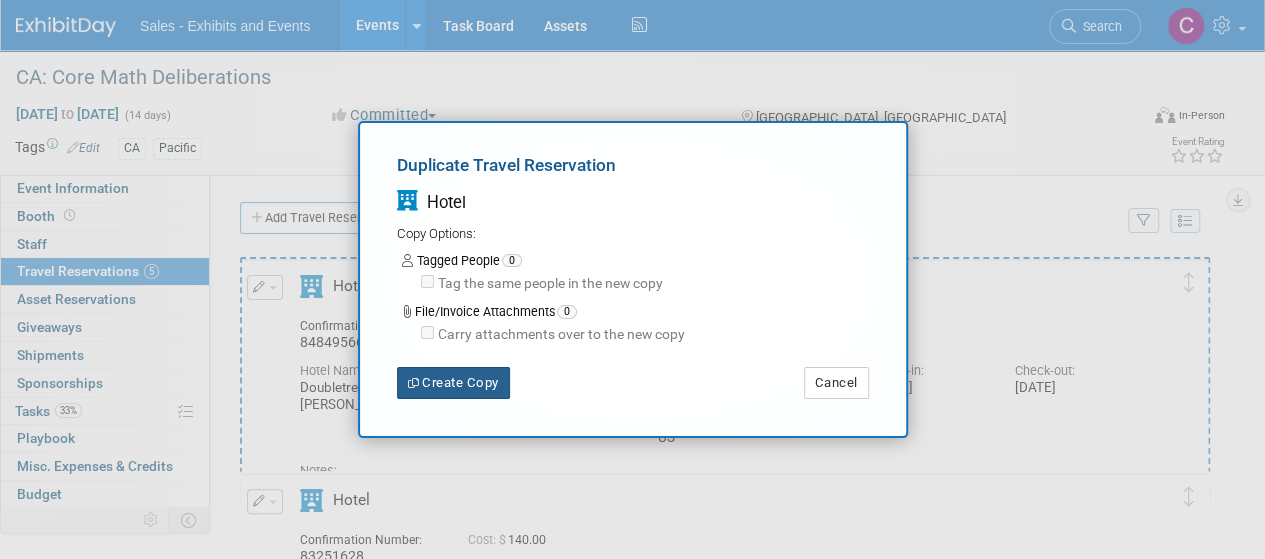 click on "Create Copy" at bounding box center [453, 383] 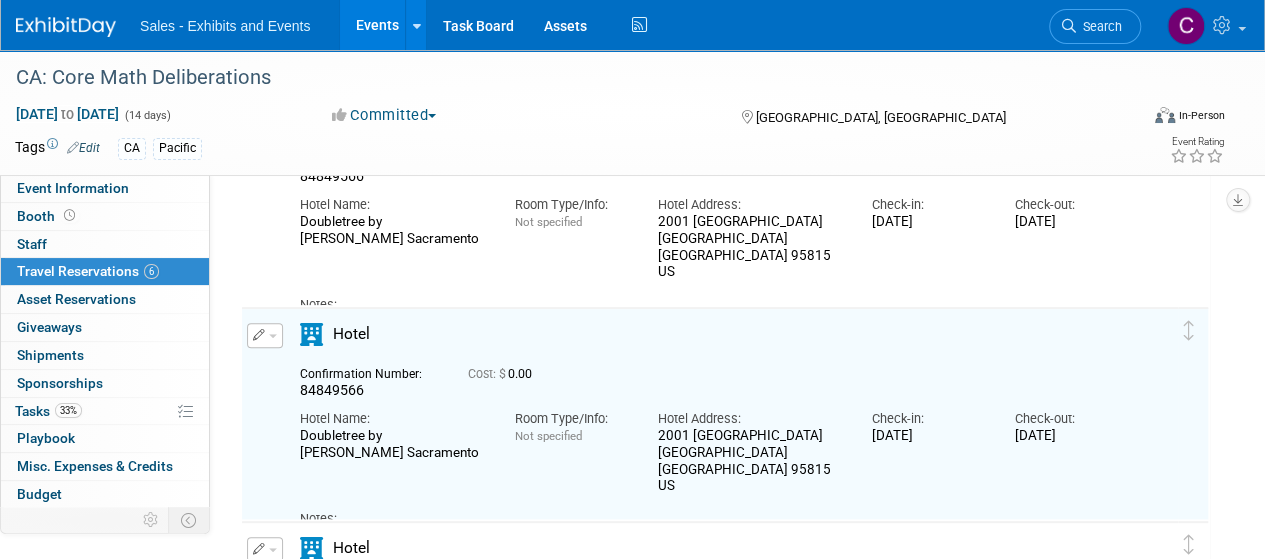 scroll, scrollTop: 204, scrollLeft: 0, axis: vertical 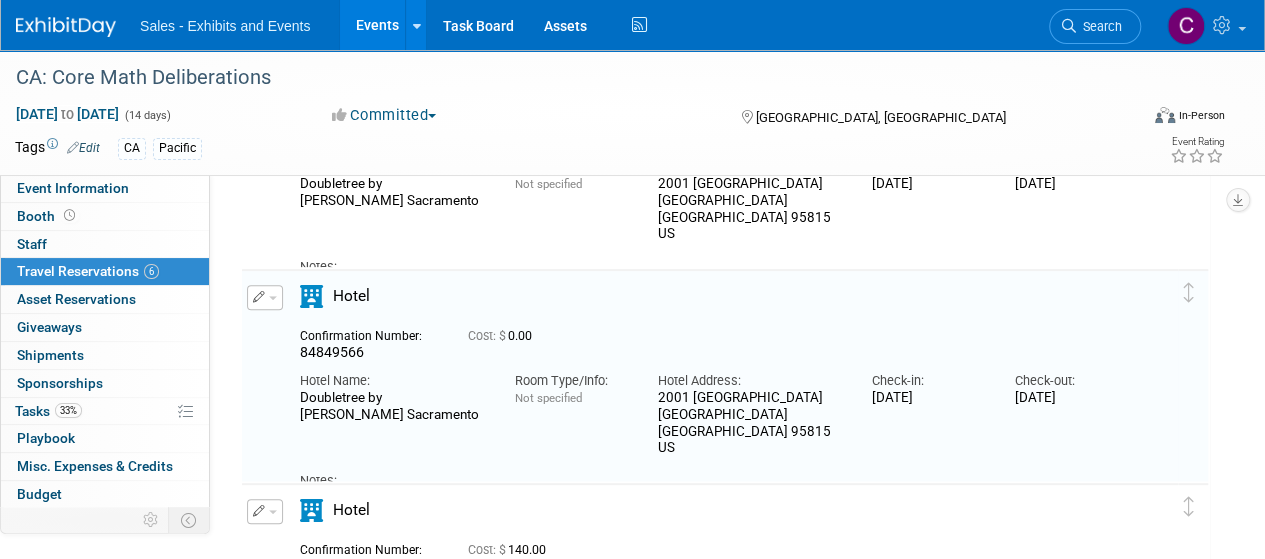 click at bounding box center (273, 298) 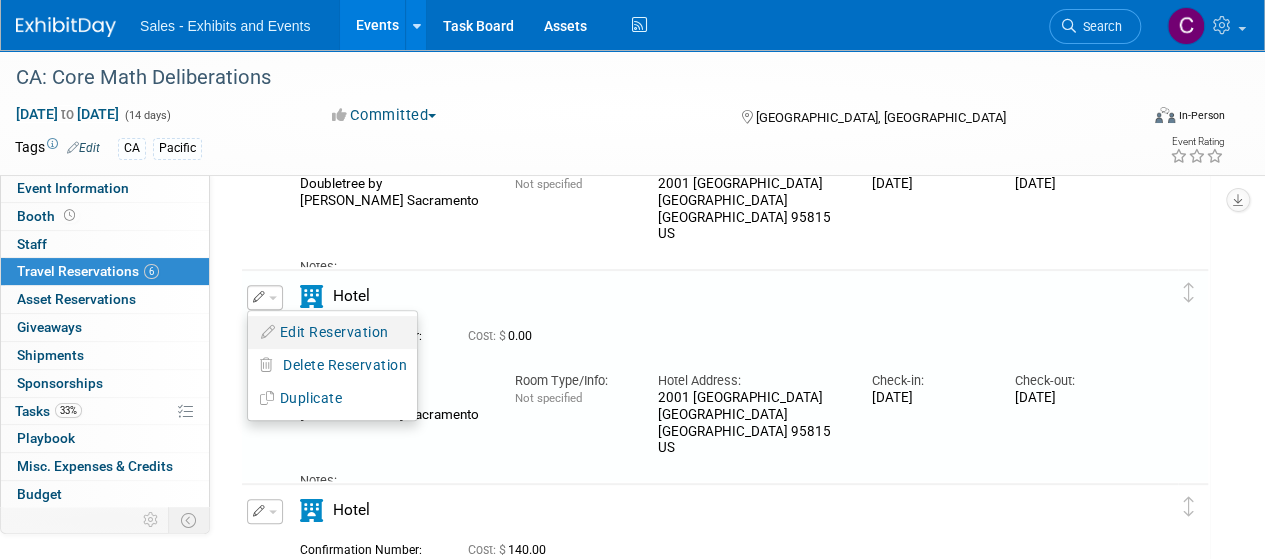 click on "Edit Reservation" at bounding box center (332, 332) 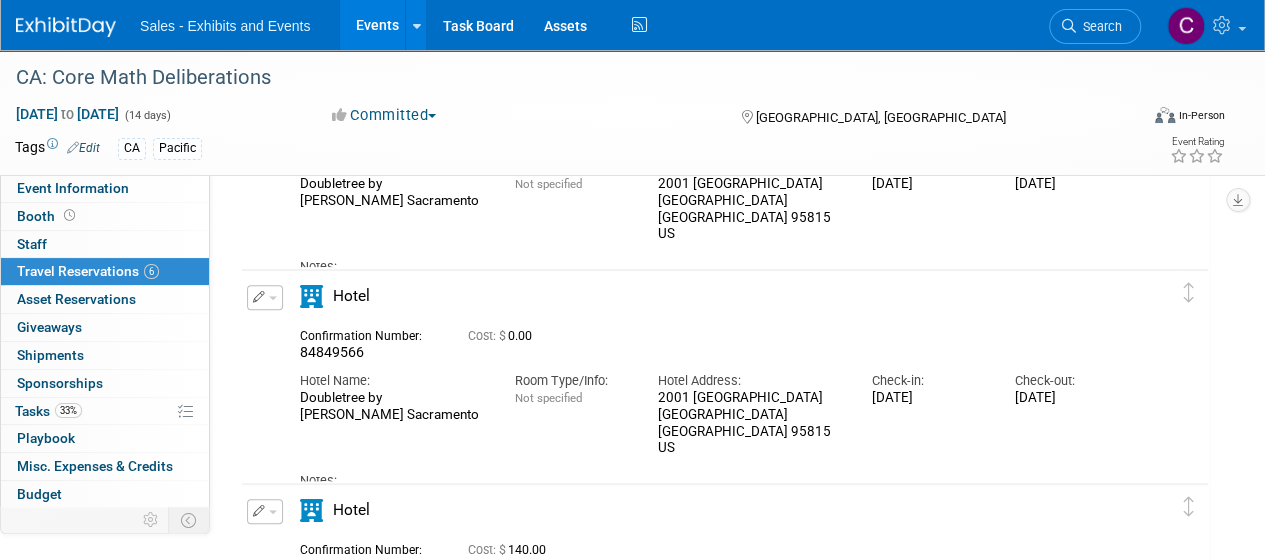 click at bounding box center (265, 297) 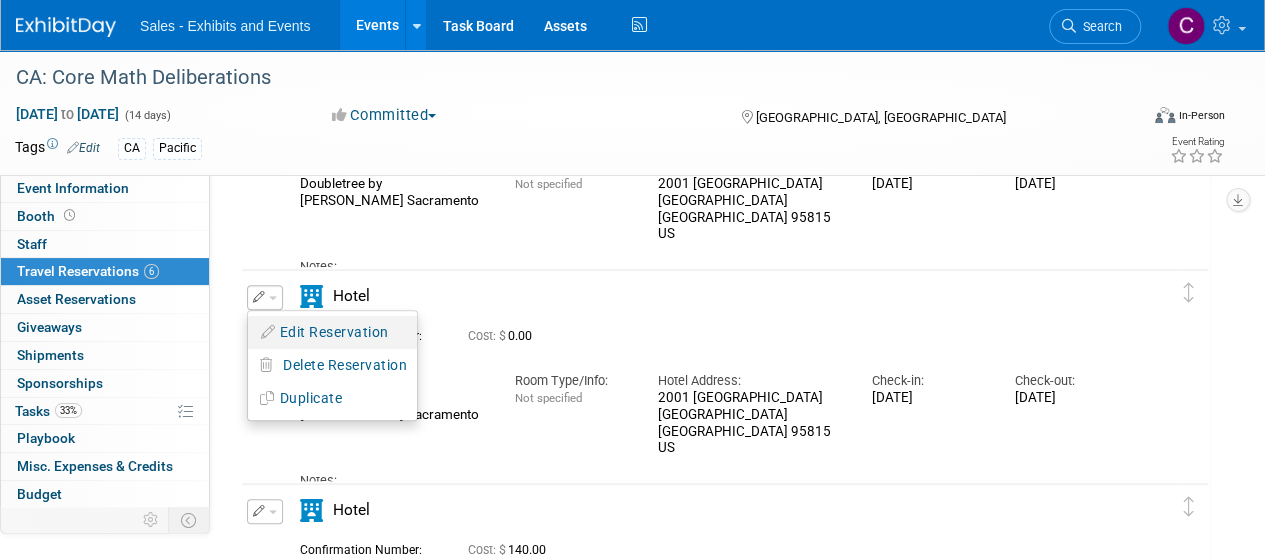 click on "Edit Reservation" at bounding box center [332, 332] 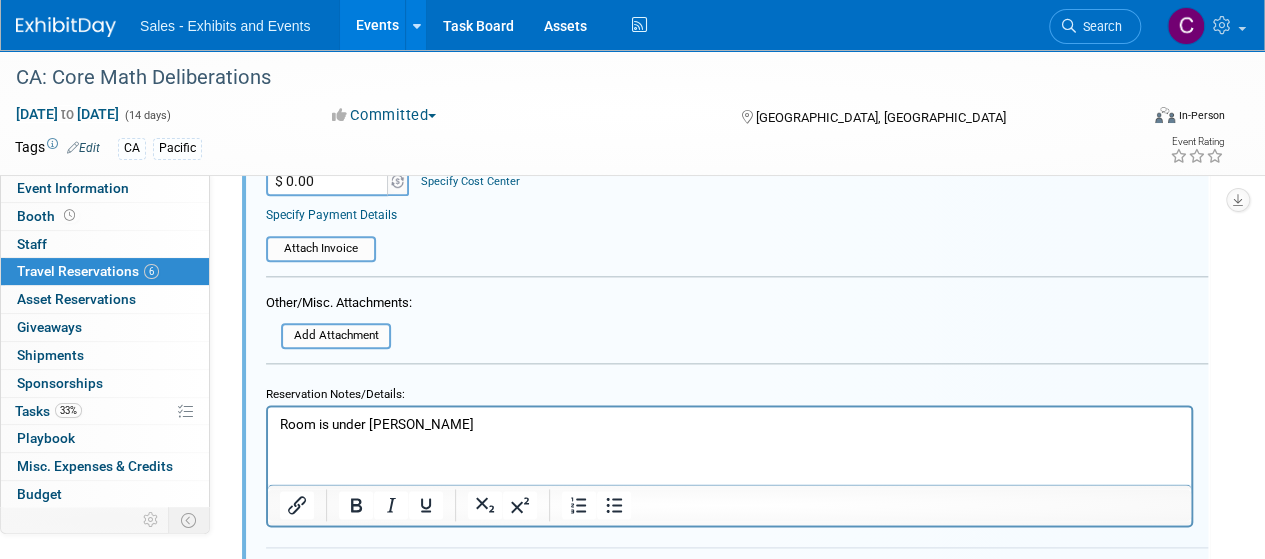 scroll, scrollTop: 1039, scrollLeft: 0, axis: vertical 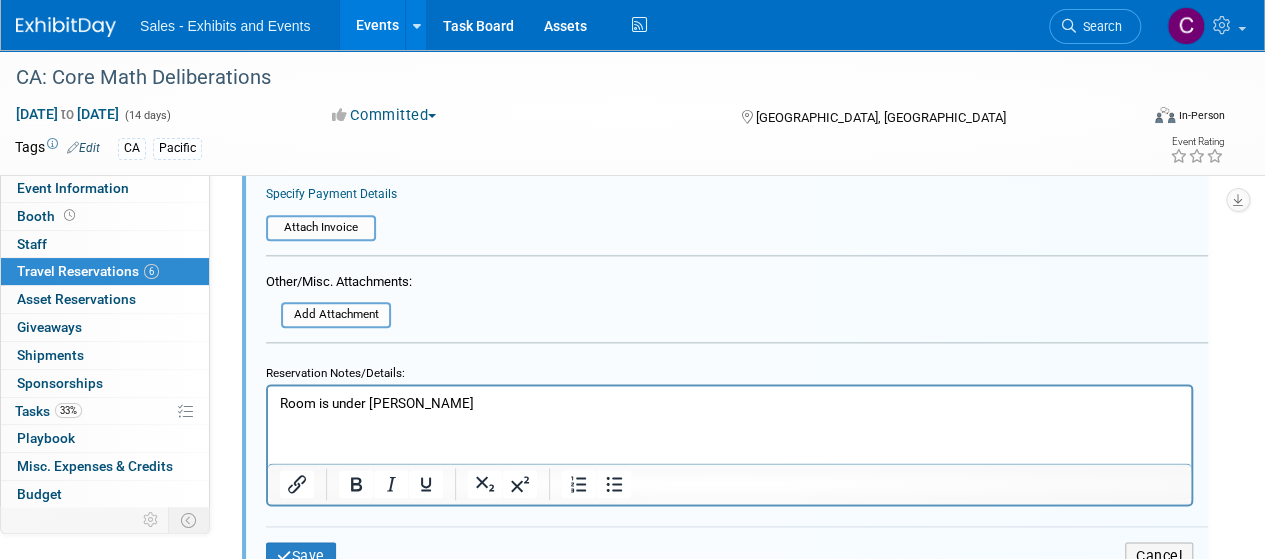 click on "Room is under [PERSON_NAME]" at bounding box center (730, 403) 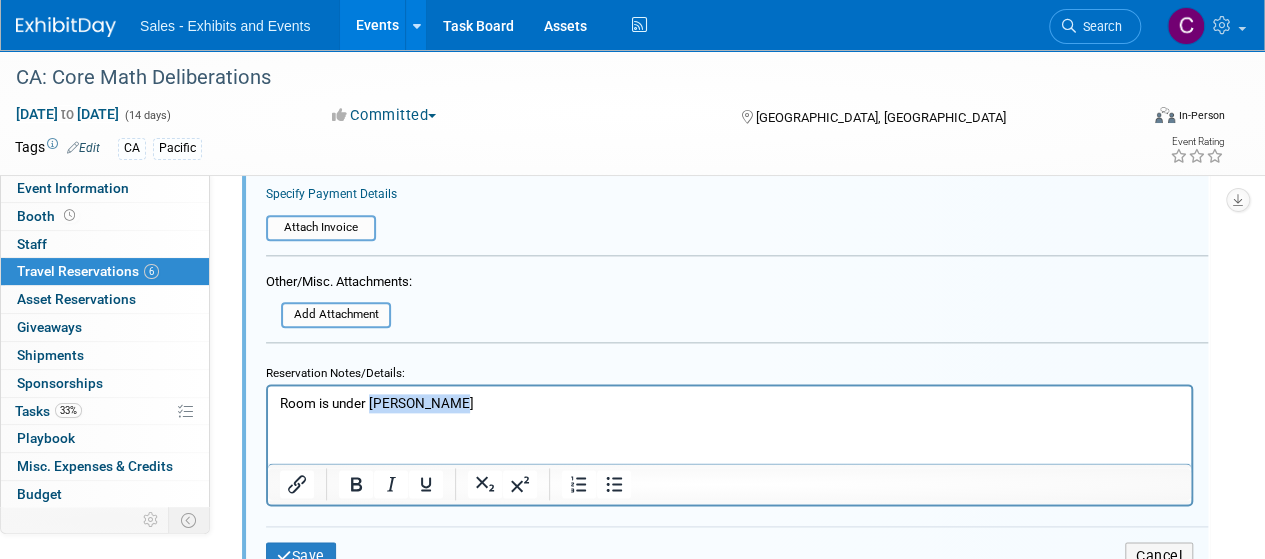 drag, startPoint x: 392, startPoint y: 399, endPoint x: 740, endPoint y: 747, distance: 492.14633 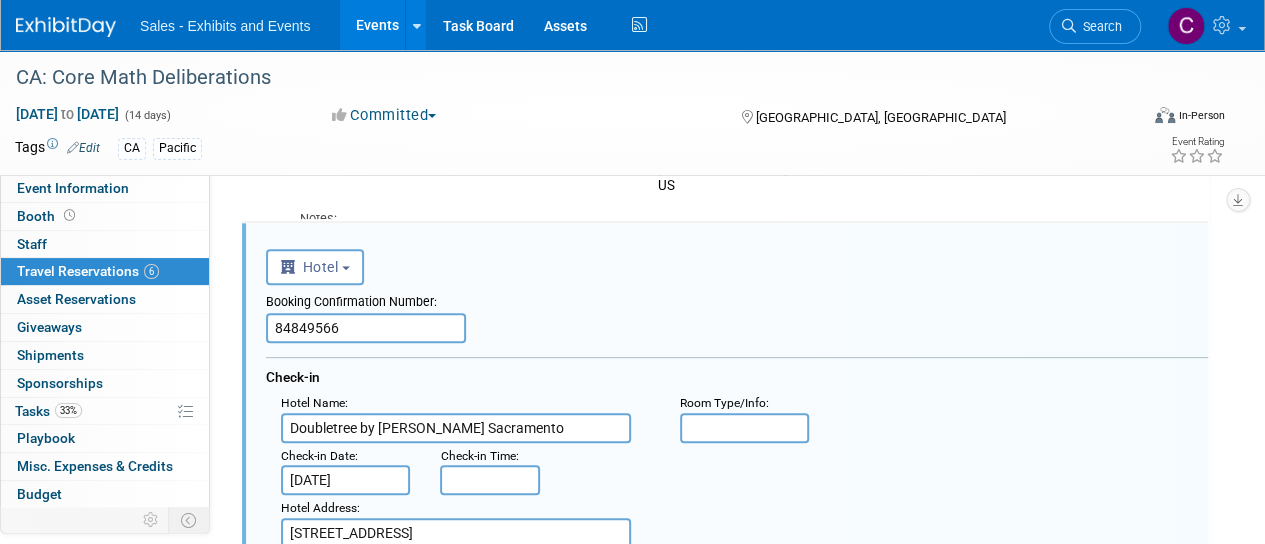 scroll, scrollTop: 242, scrollLeft: 0, axis: vertical 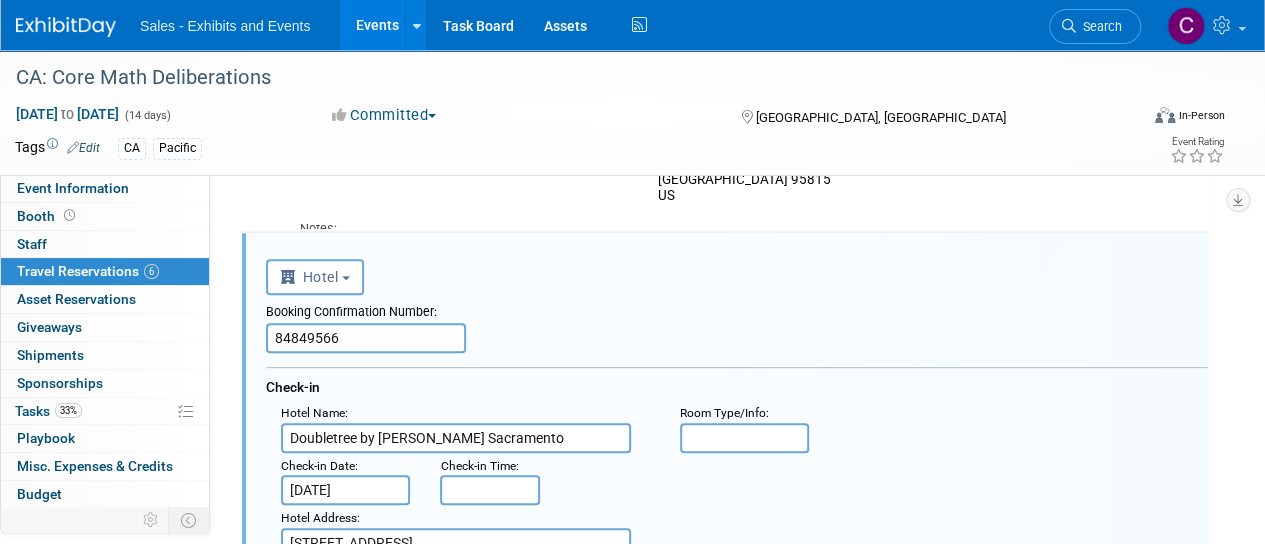 click on "84849566" at bounding box center (366, 338) 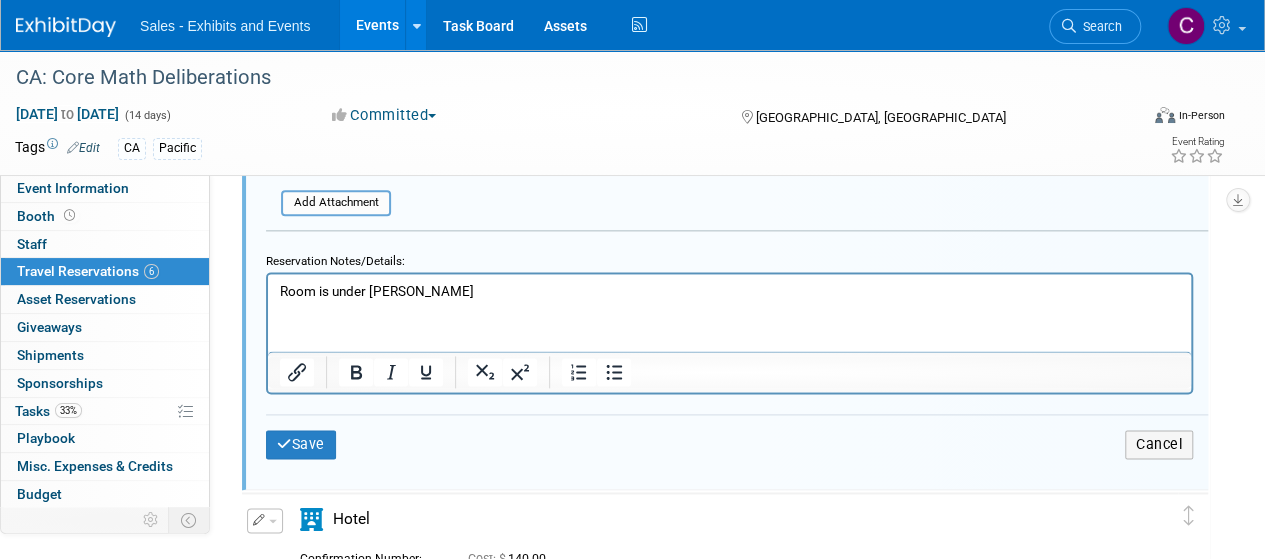 scroll, scrollTop: 1178, scrollLeft: 0, axis: vertical 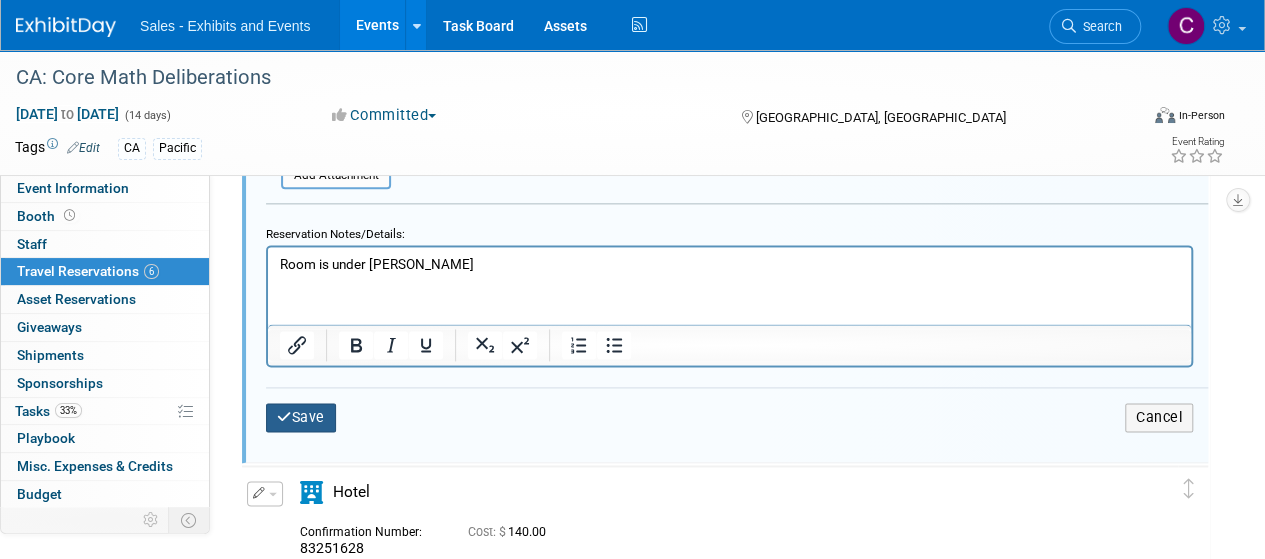 type on "80134110" 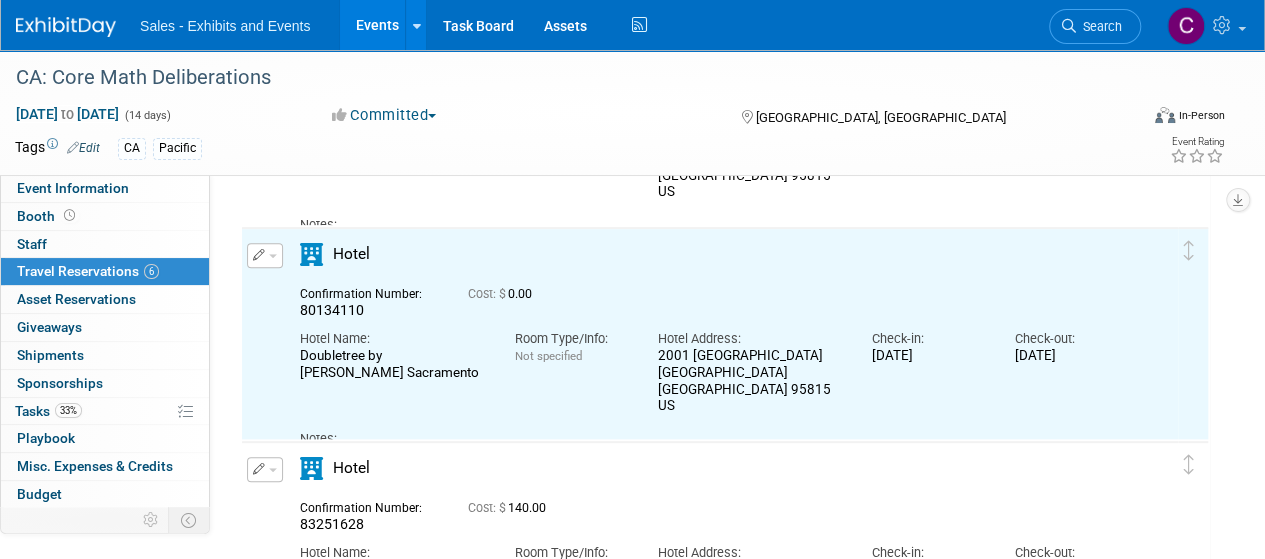 scroll, scrollTop: 0, scrollLeft: 0, axis: both 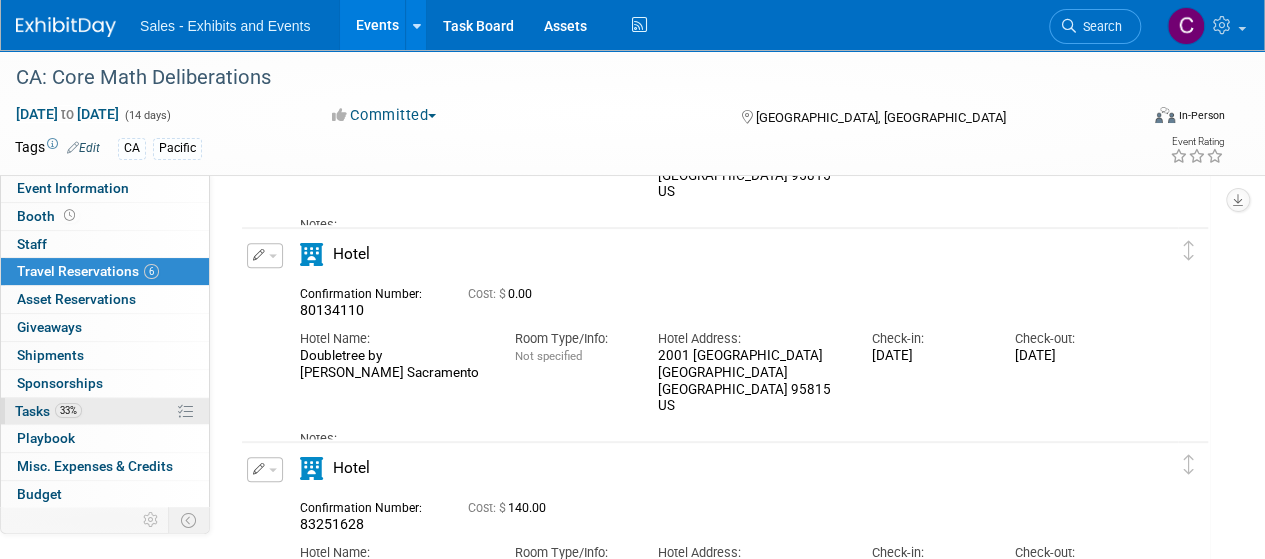 click on "Tasks 33%" at bounding box center [48, 411] 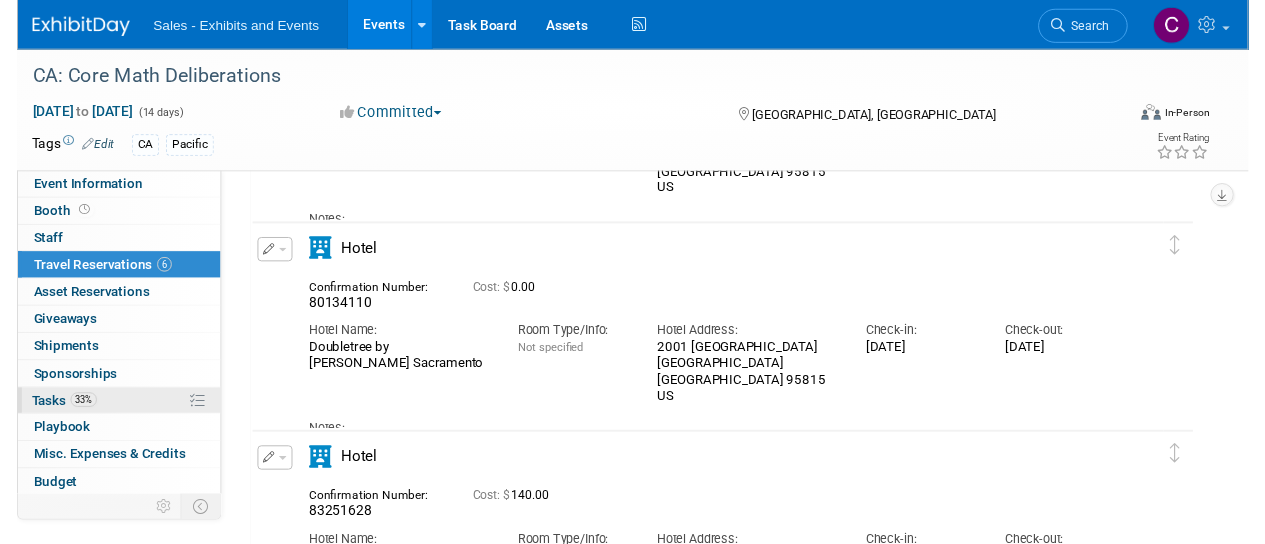scroll, scrollTop: 0, scrollLeft: 0, axis: both 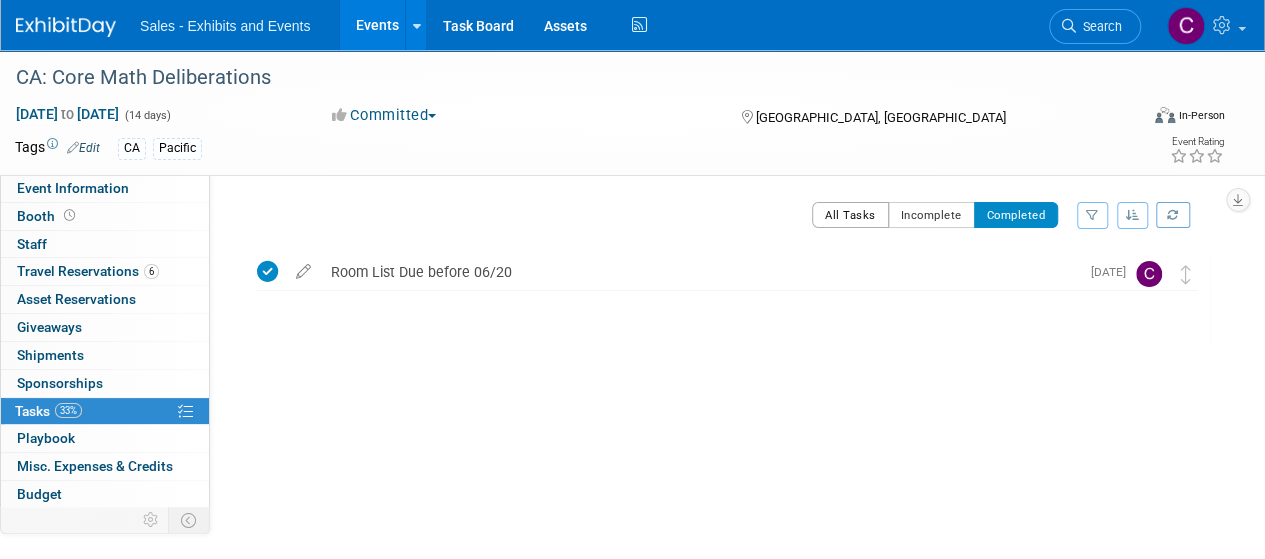 click on "All Tasks" at bounding box center (850, 215) 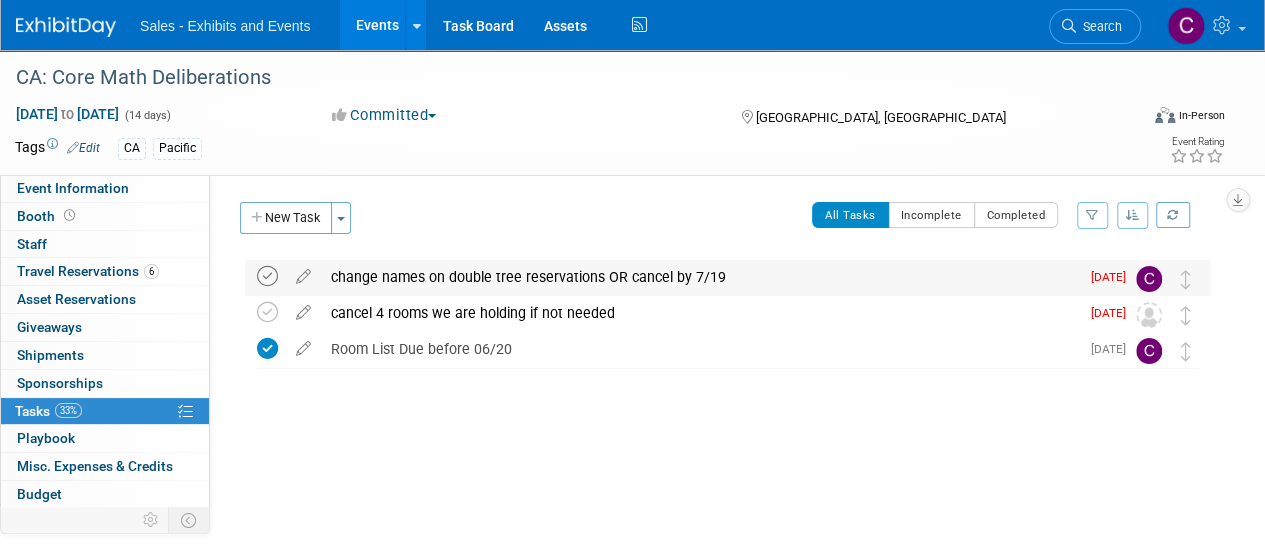 click at bounding box center (267, 276) 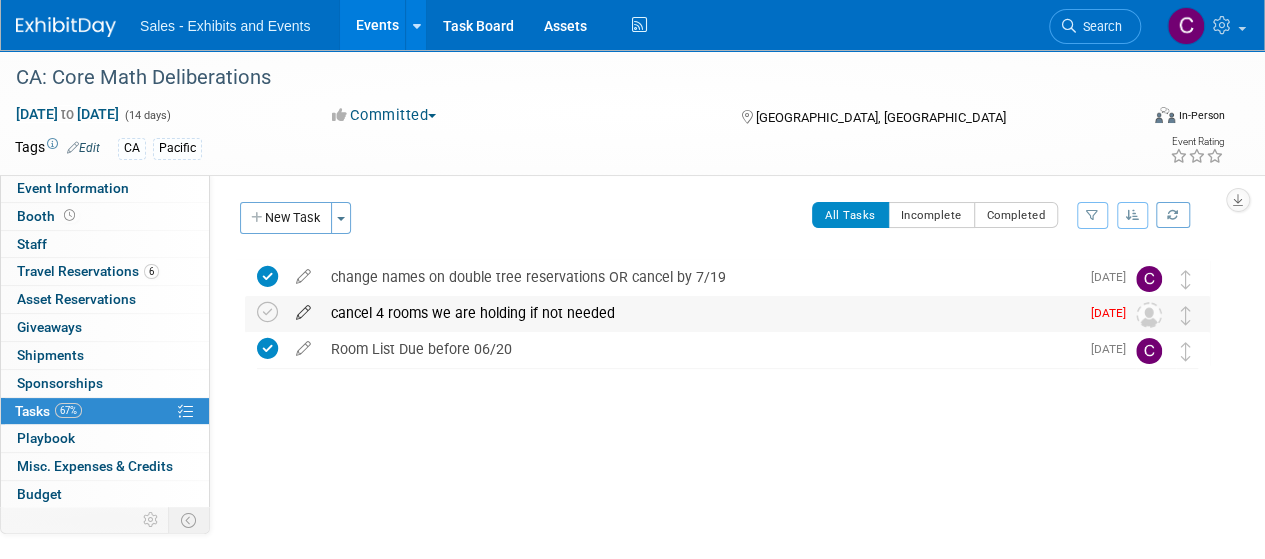 click at bounding box center (303, 308) 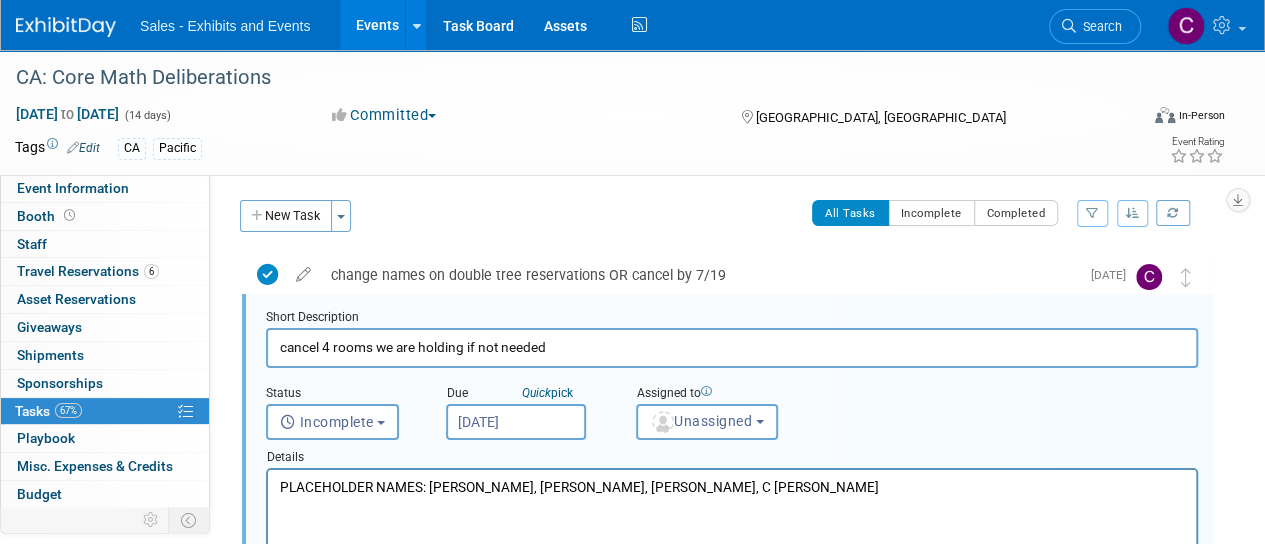 scroll, scrollTop: 2, scrollLeft: 0, axis: vertical 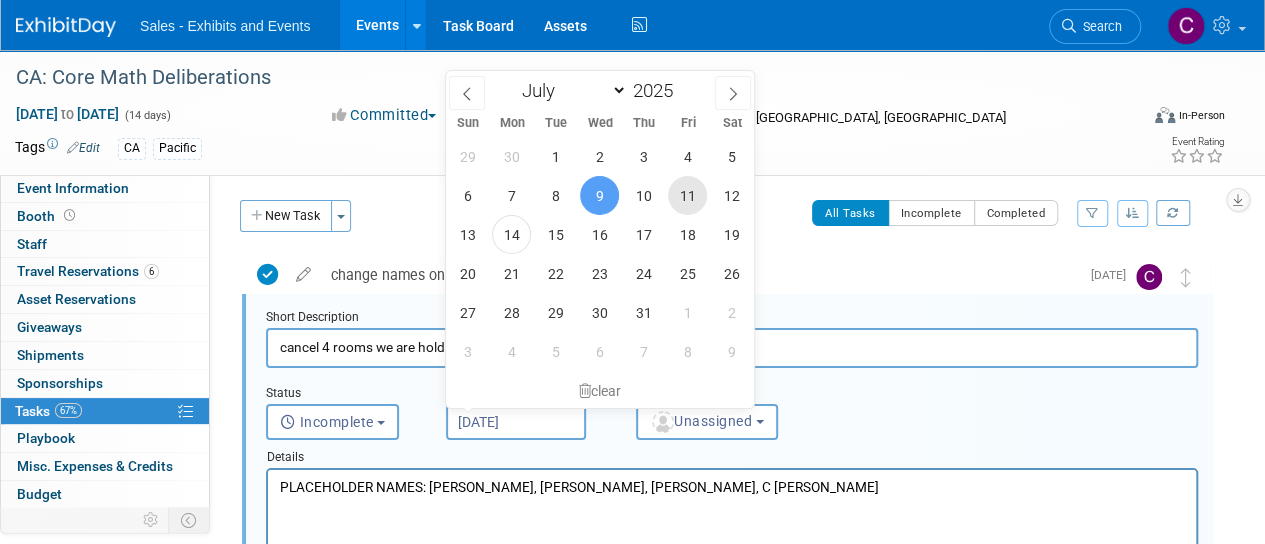 click on "11" at bounding box center (687, 195) 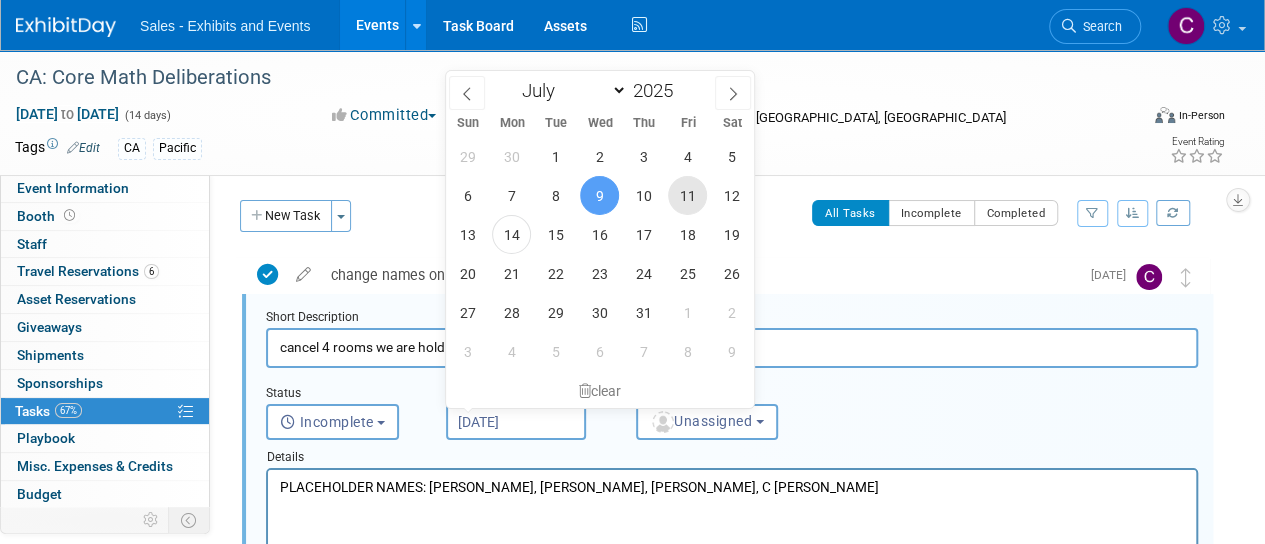 type on "[DATE]" 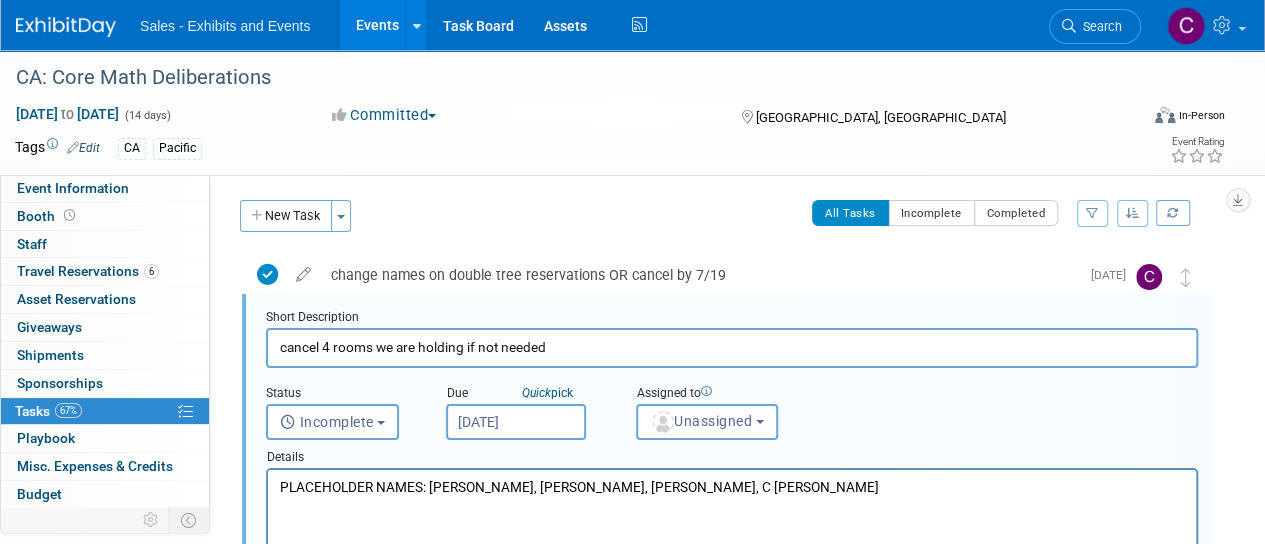 click on "PLACEHOLDER NAMES: [PERSON_NAME], [PERSON_NAME], [PERSON_NAME], C [PERSON_NAME]" at bounding box center (732, 487) 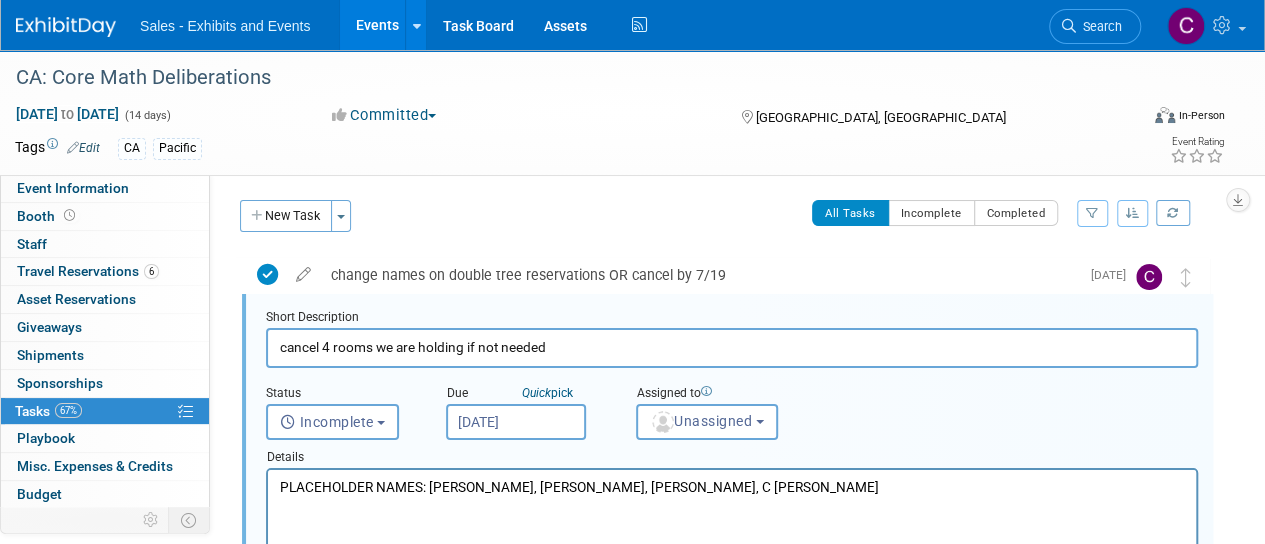 type 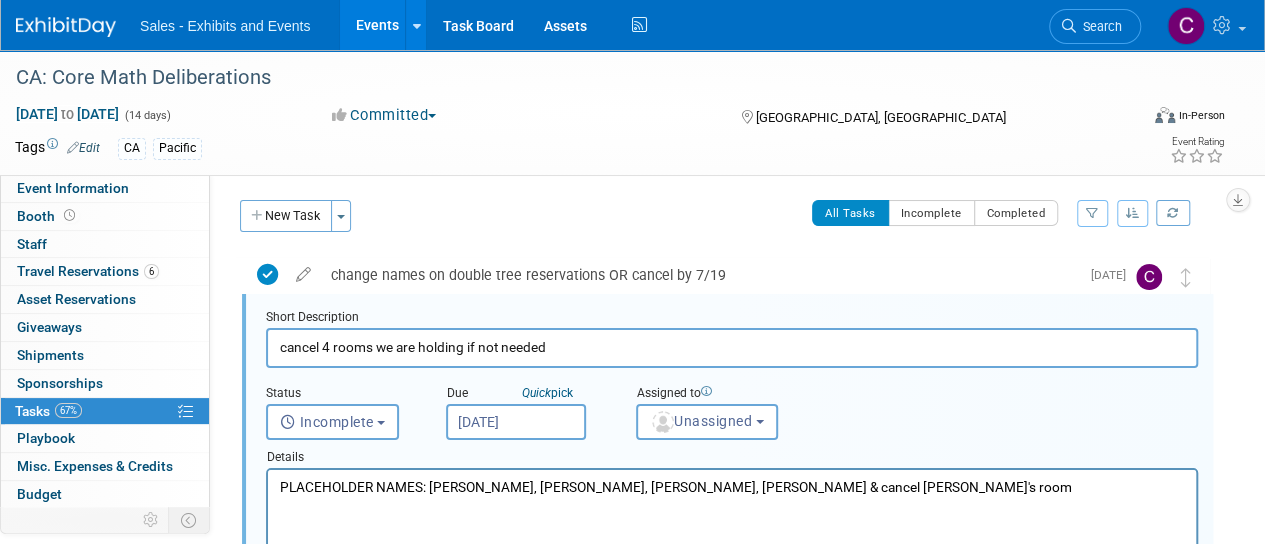 click on "cancel 4 rooms we are holding if not needed" at bounding box center [732, 347] 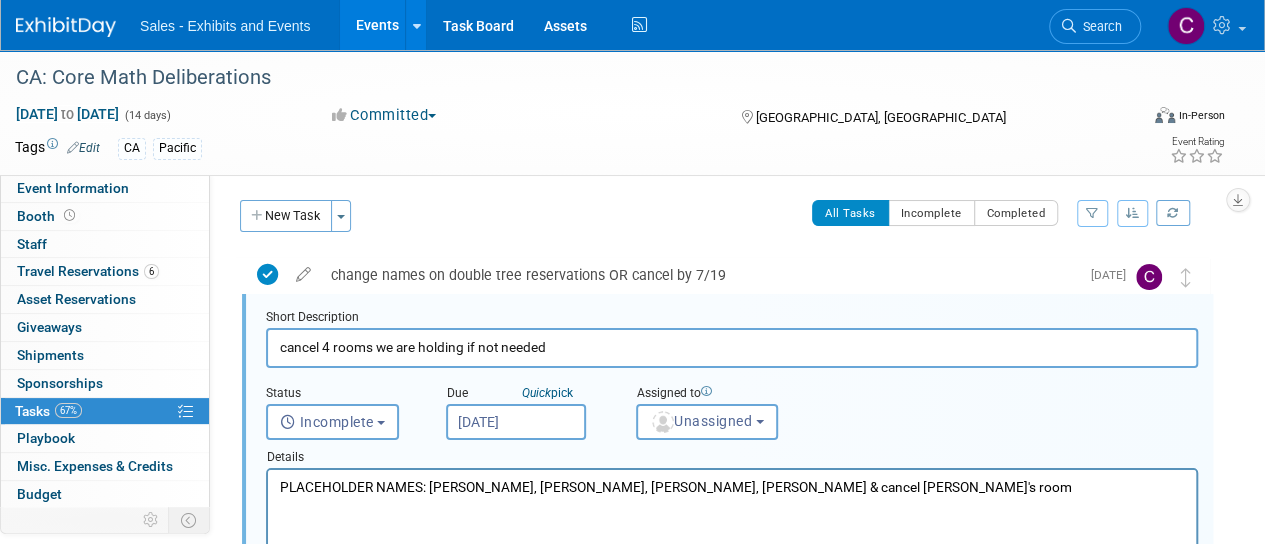 click on "cancel 4 rooms we are holding if not needed" at bounding box center [732, 347] 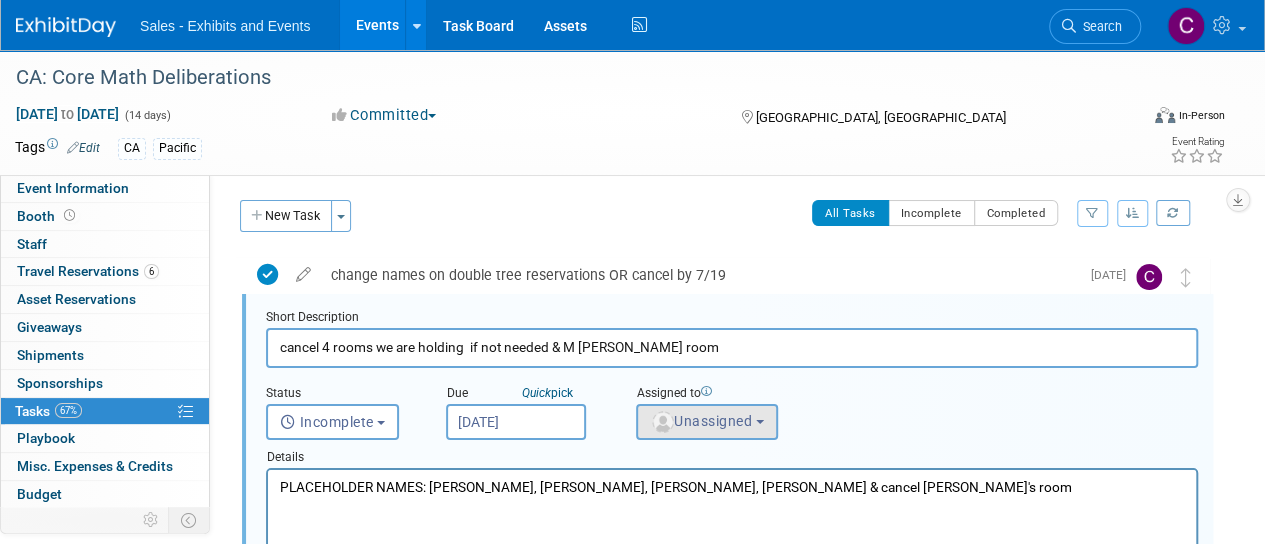 type on "cancel 4 rooms we are holding  if not needed & M [PERSON_NAME] room" 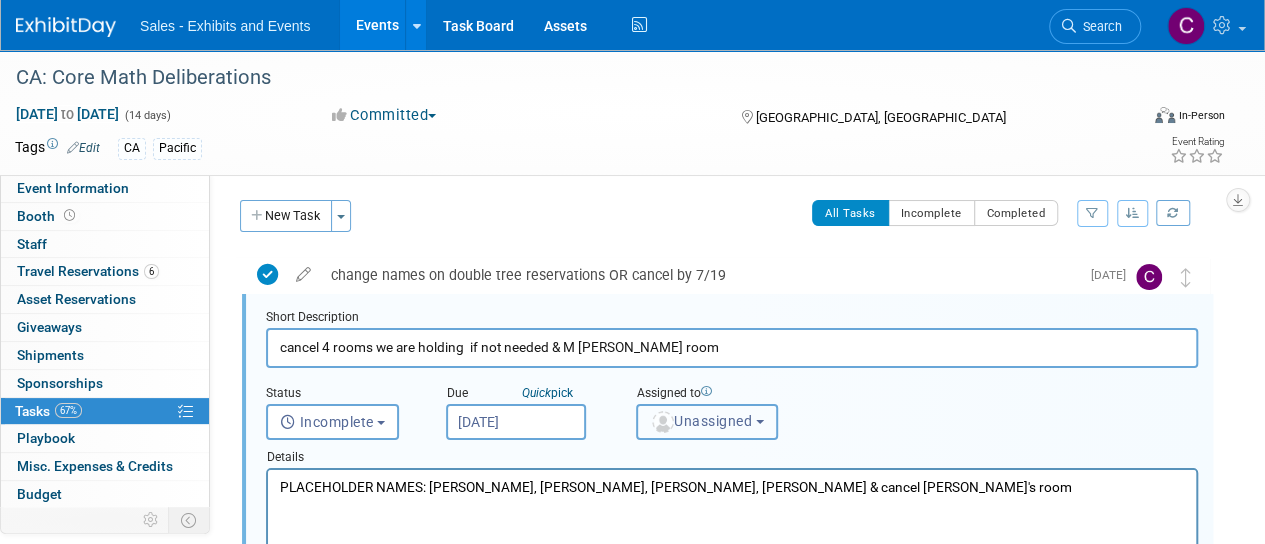 click on "Unassigned" at bounding box center [701, 421] 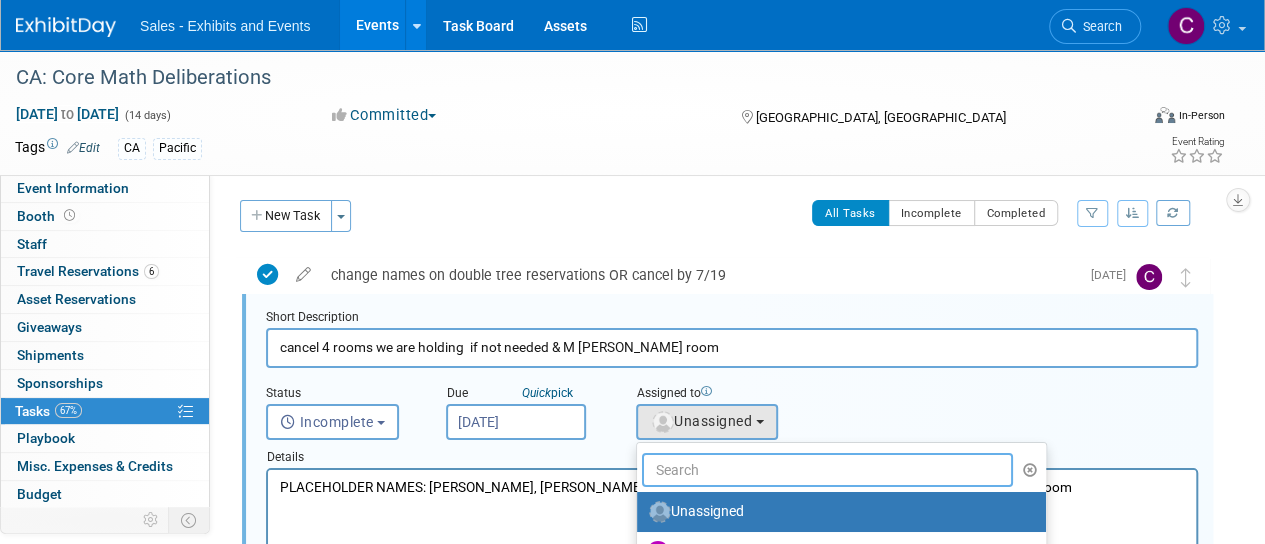 click at bounding box center (827, 470) 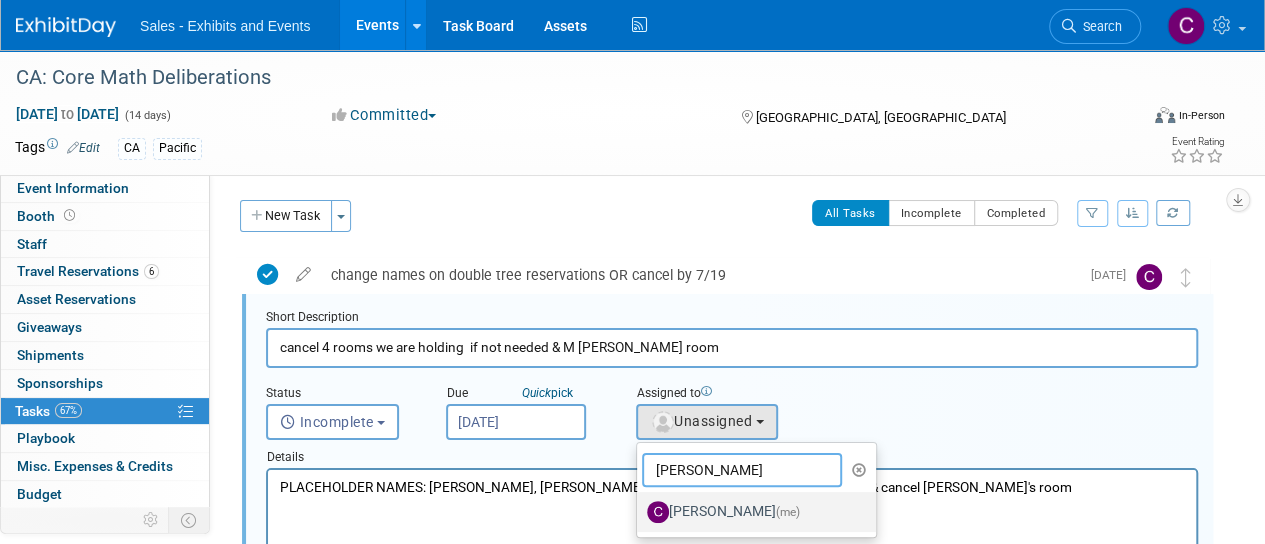 type on "[PERSON_NAME]" 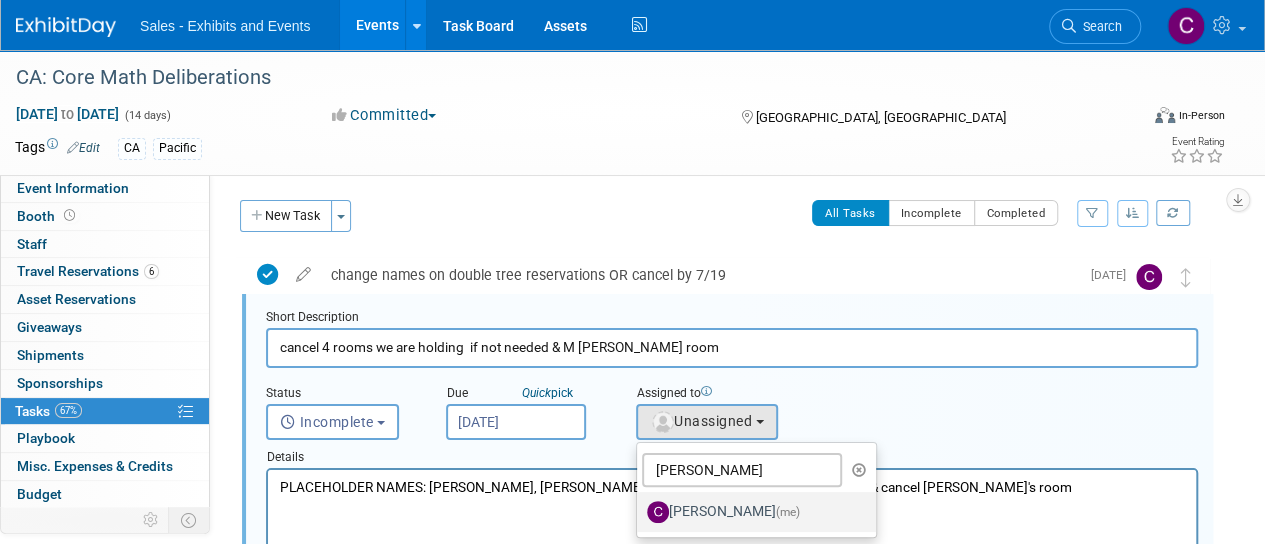 click on "[PERSON_NAME]
(me)" at bounding box center [751, 512] 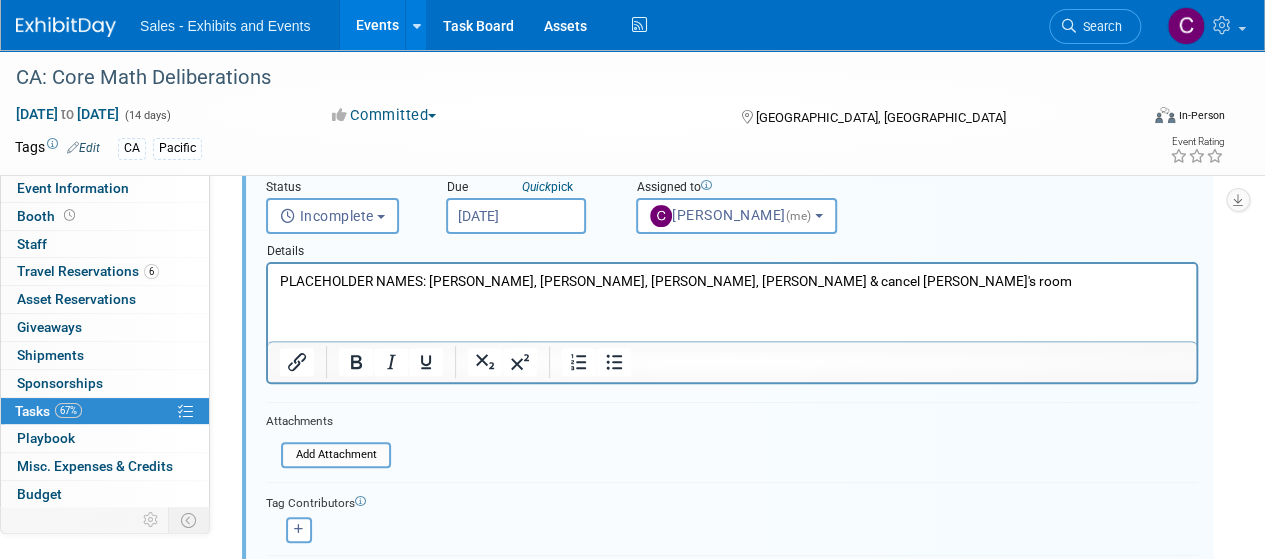 scroll, scrollTop: 322, scrollLeft: 0, axis: vertical 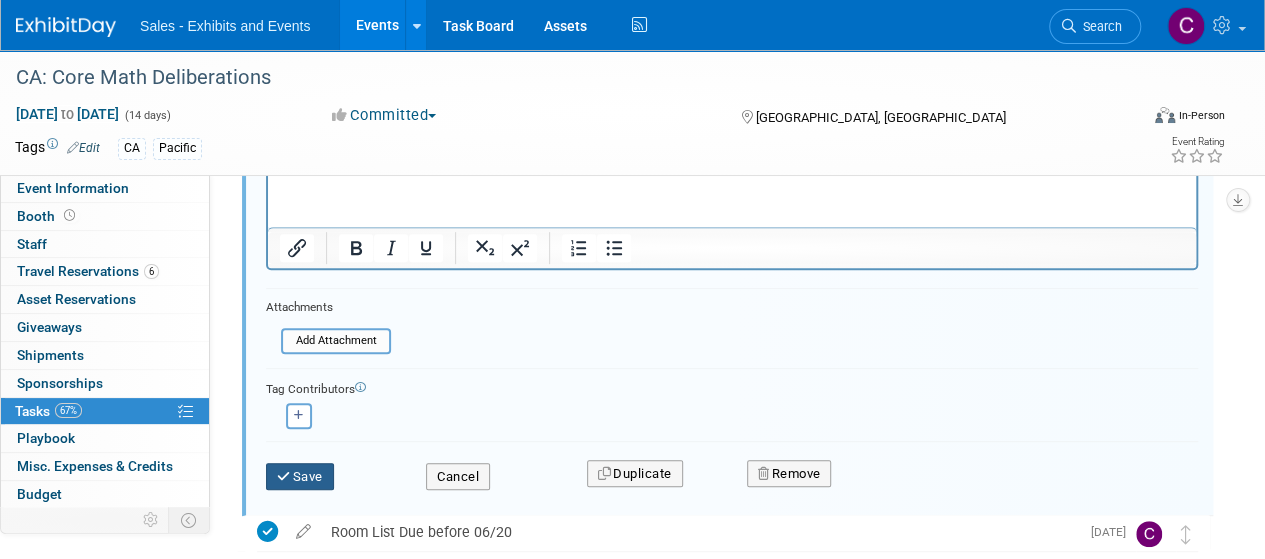 click on "Save" at bounding box center (300, 477) 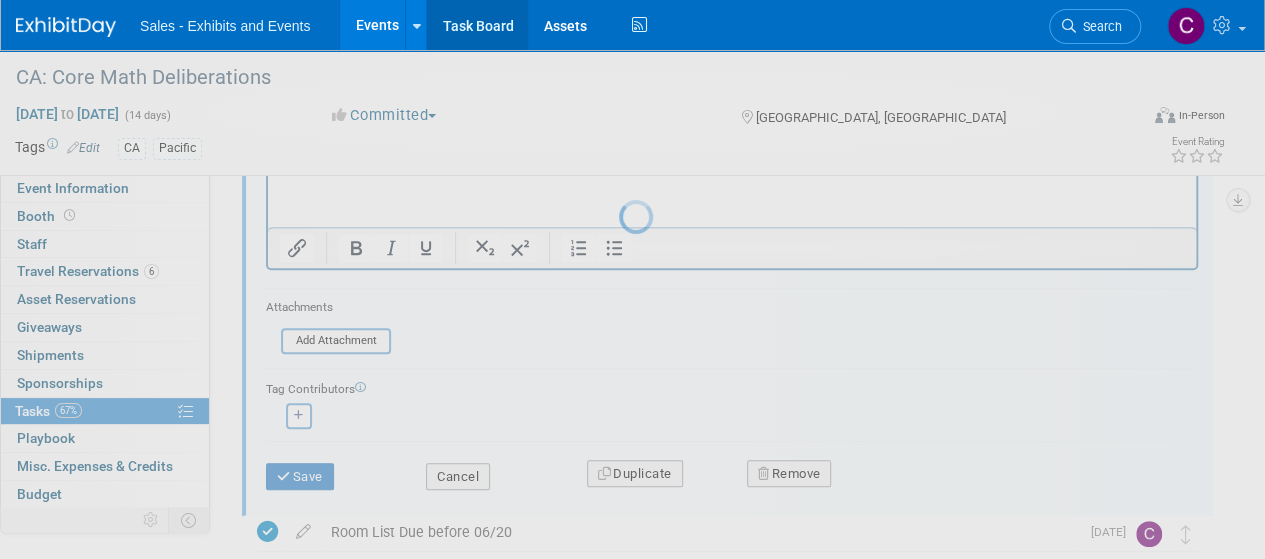 scroll, scrollTop: 68, scrollLeft: 0, axis: vertical 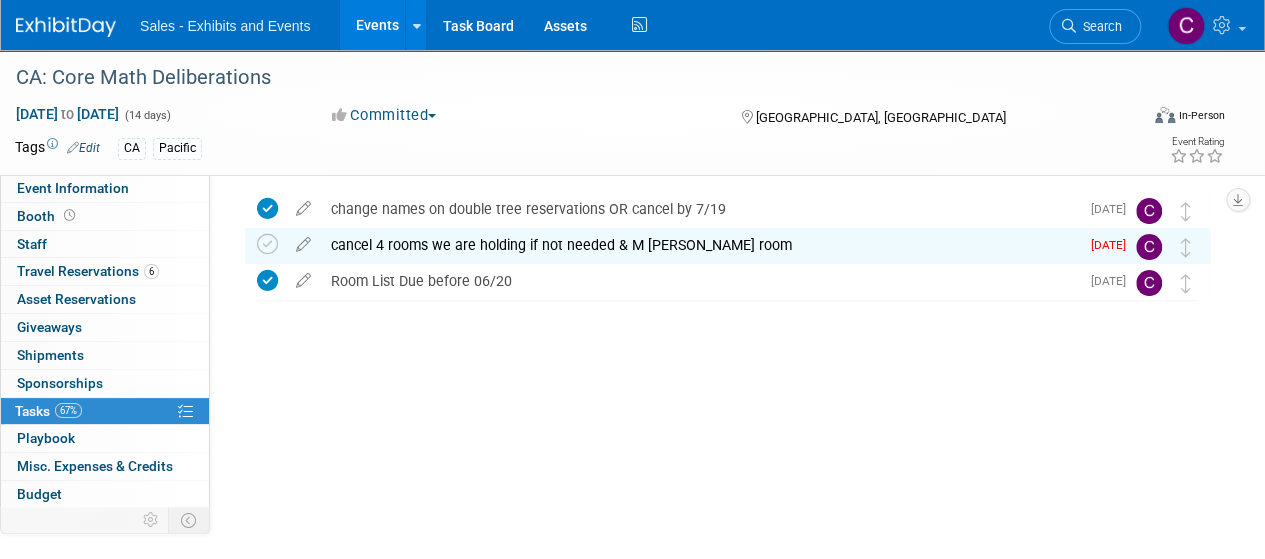 click on "Events" at bounding box center (376, 25) 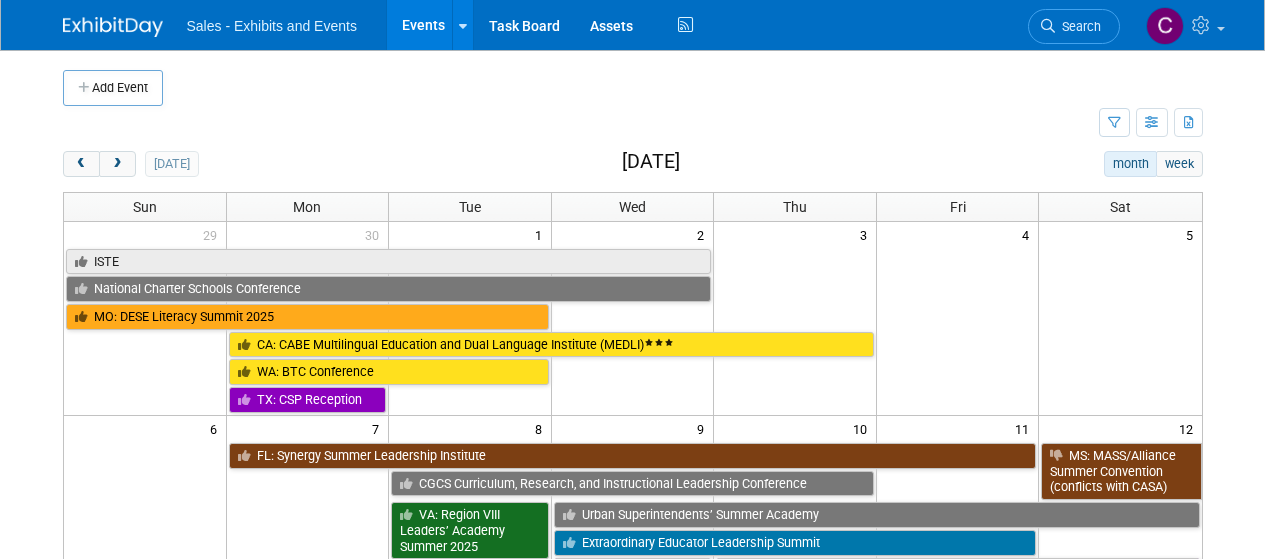 scroll, scrollTop: 0, scrollLeft: 0, axis: both 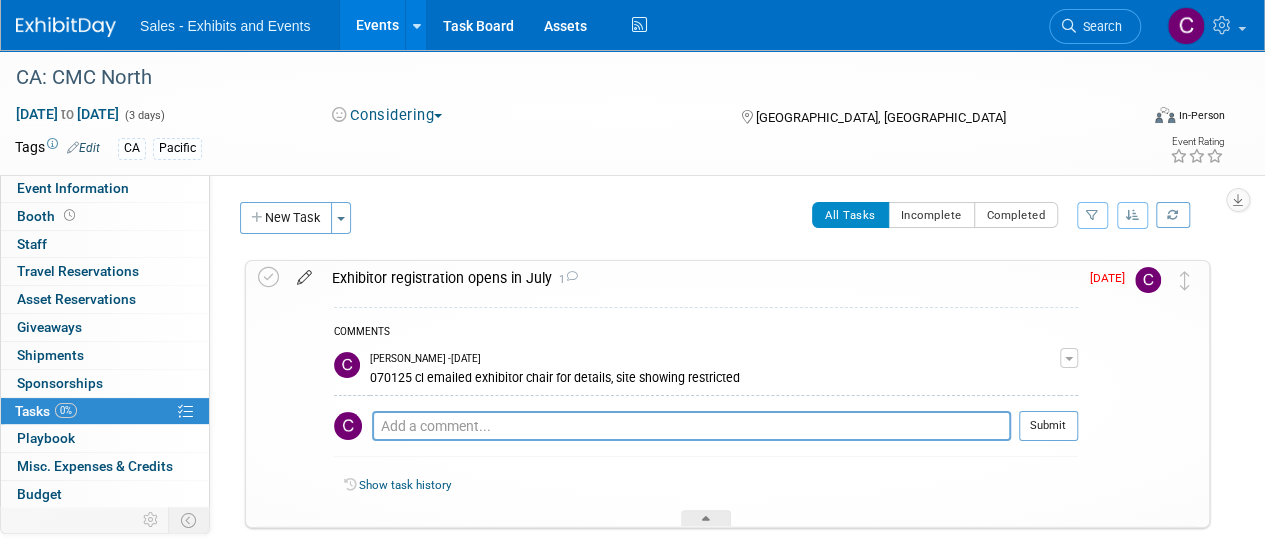 click at bounding box center (304, 273) 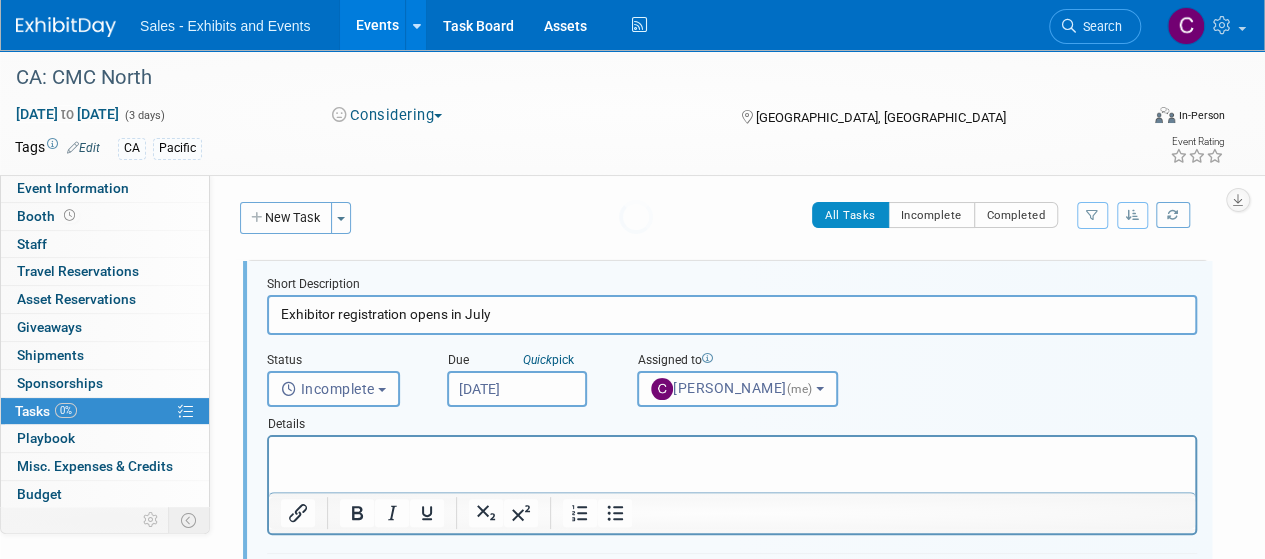 scroll, scrollTop: 0, scrollLeft: 0, axis: both 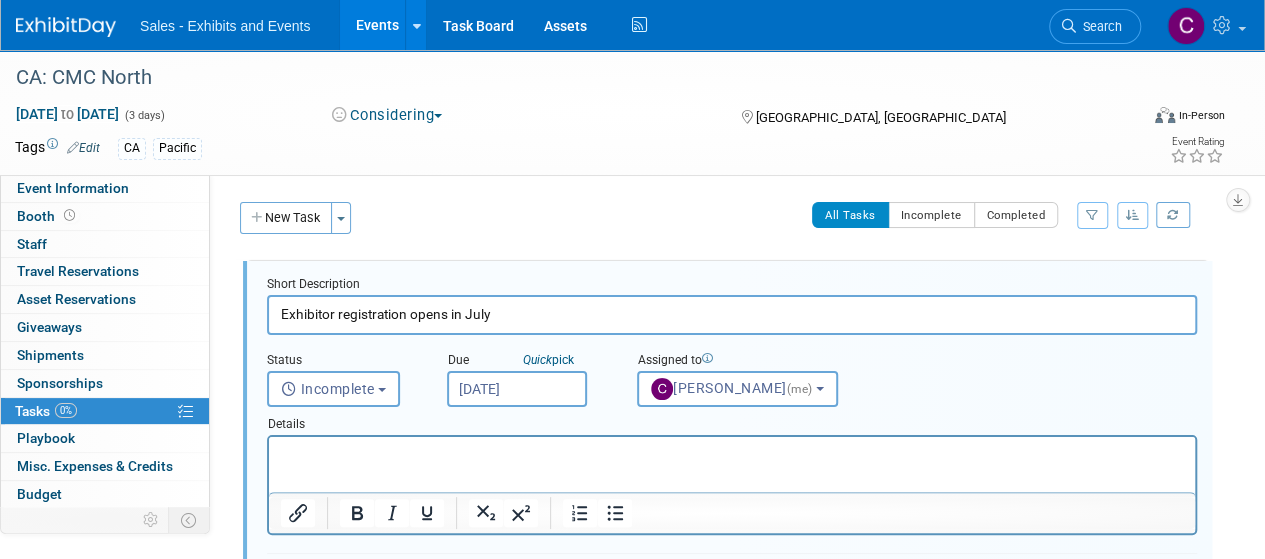 click on "Jul 14, 2025" at bounding box center (517, 389) 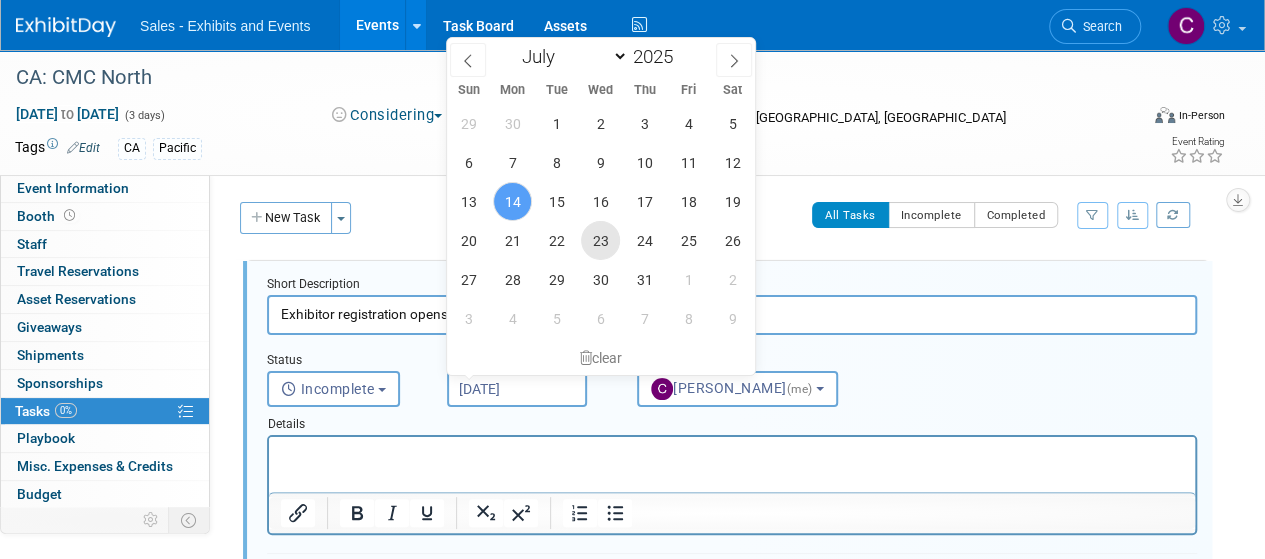 click on "23" at bounding box center (600, 240) 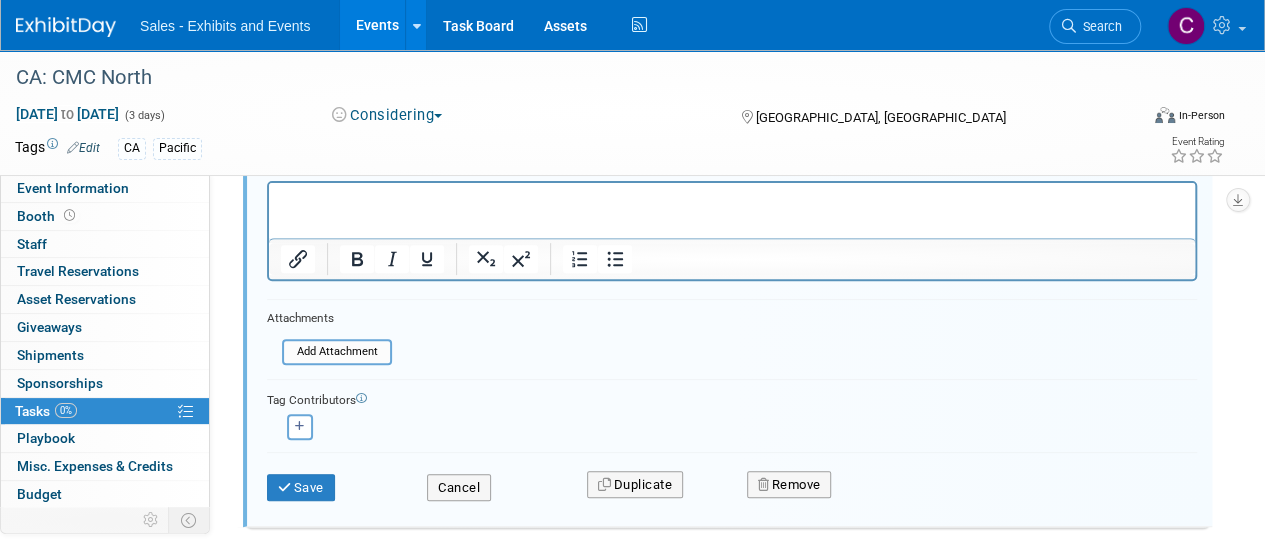scroll, scrollTop: 328, scrollLeft: 0, axis: vertical 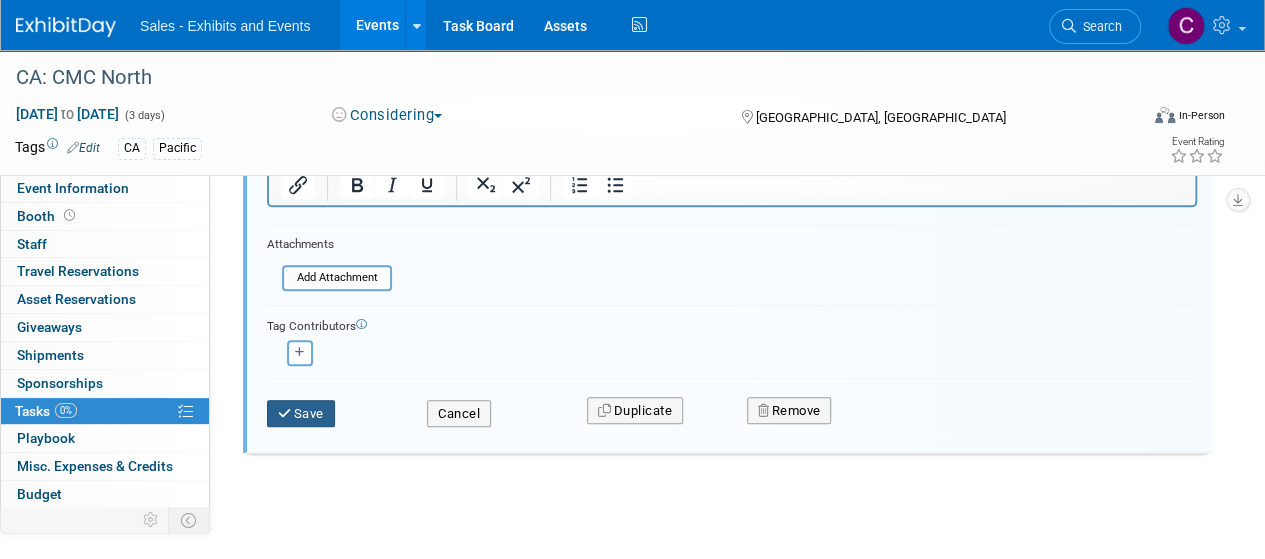 click at bounding box center [286, 413] 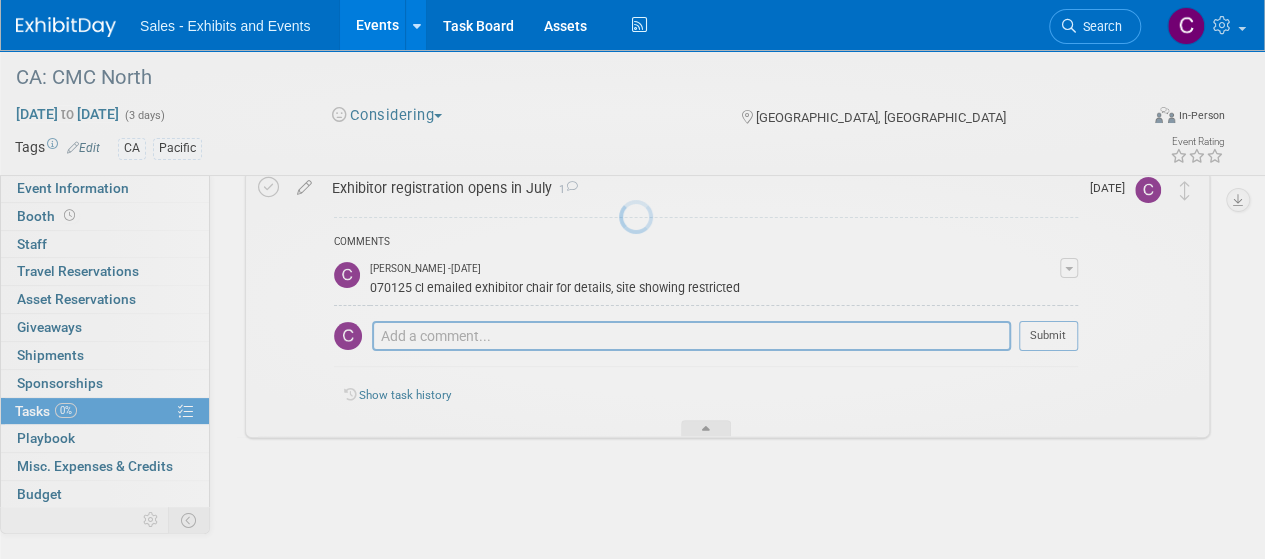 scroll, scrollTop: 89, scrollLeft: 0, axis: vertical 